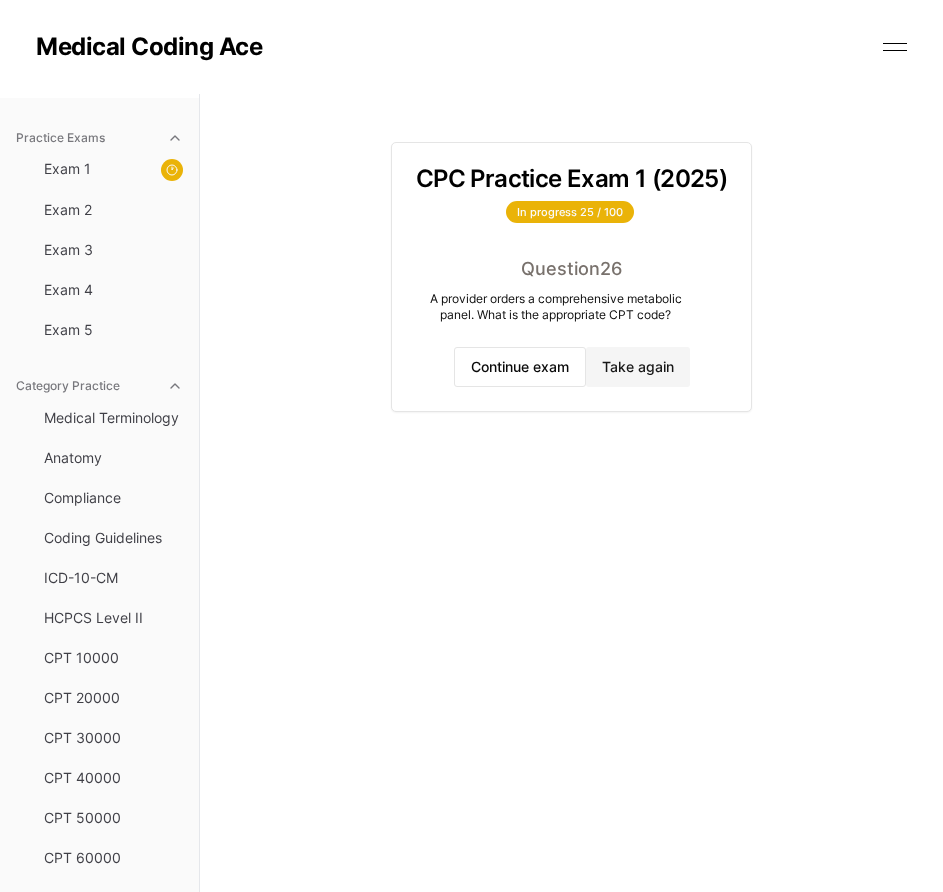scroll, scrollTop: 0, scrollLeft: 0, axis: both 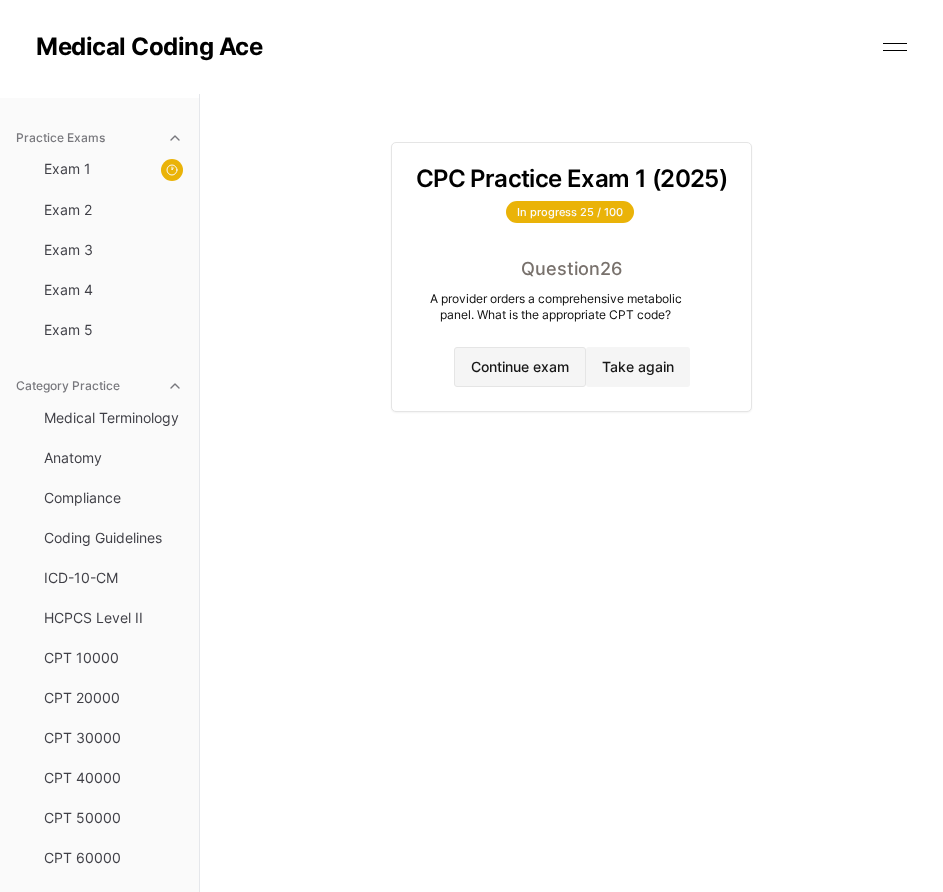 click on "Continue exam" at bounding box center (520, 367) 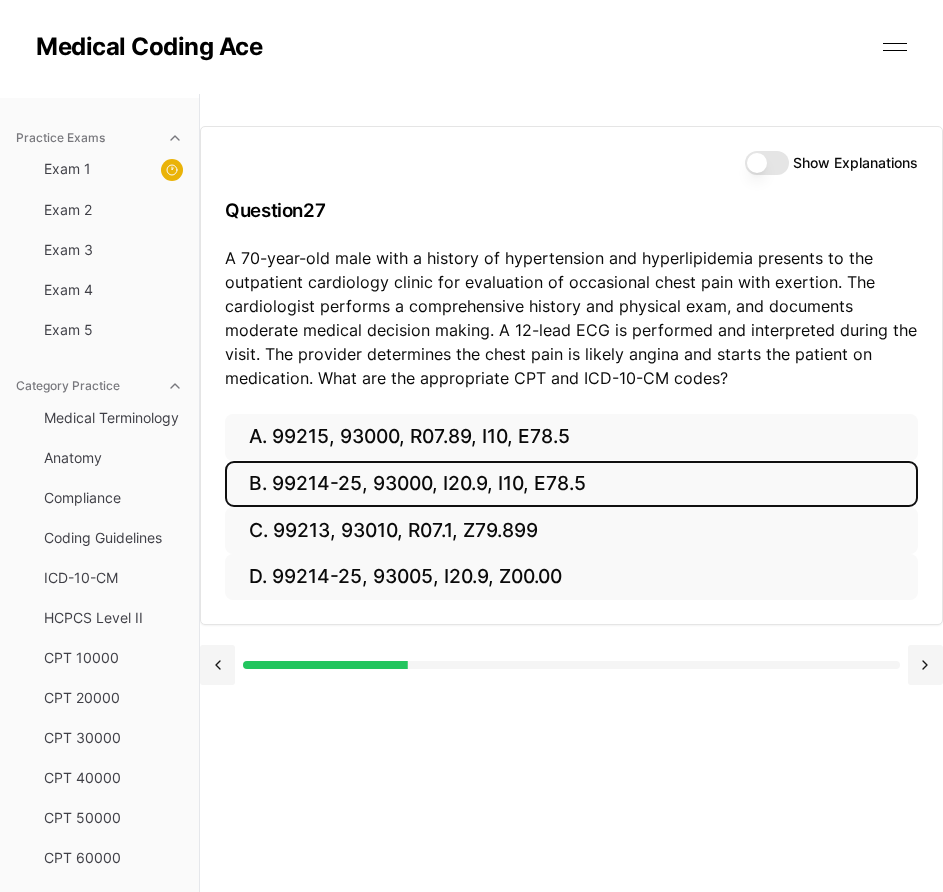 click on "B. 99214-25, 93000, I20.9, I10, E78.5" at bounding box center (571, 484) 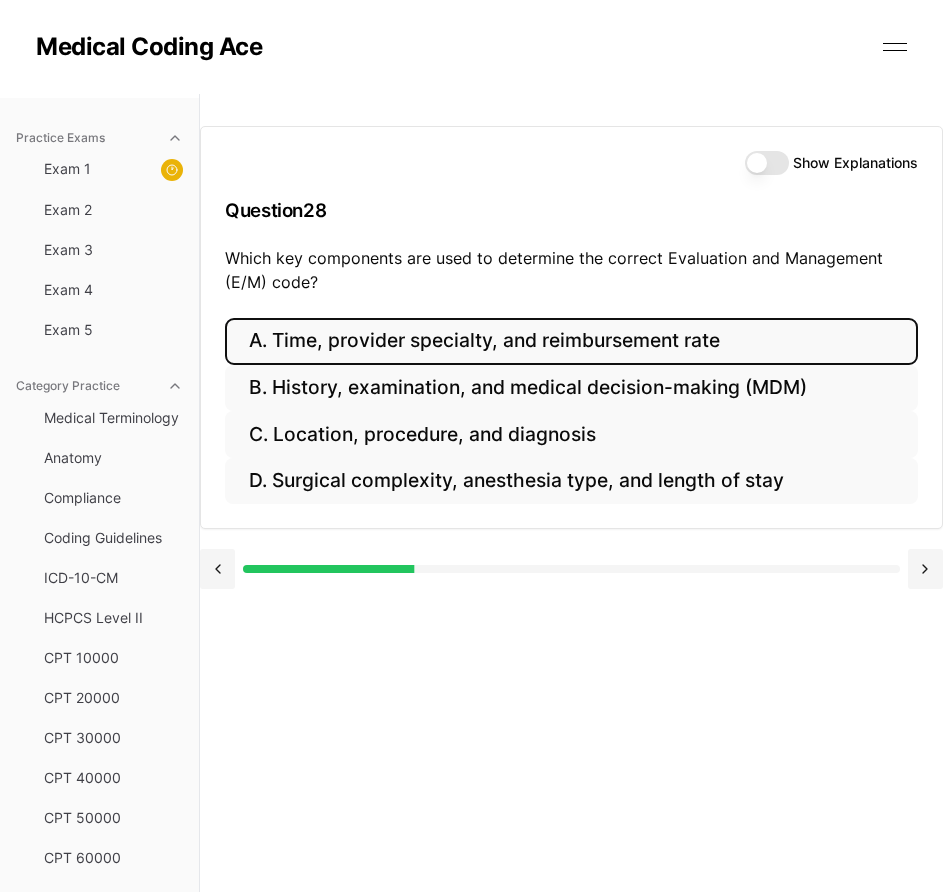 click on "A. Time, provider specialty, and reimbursement rate" at bounding box center [571, 341] 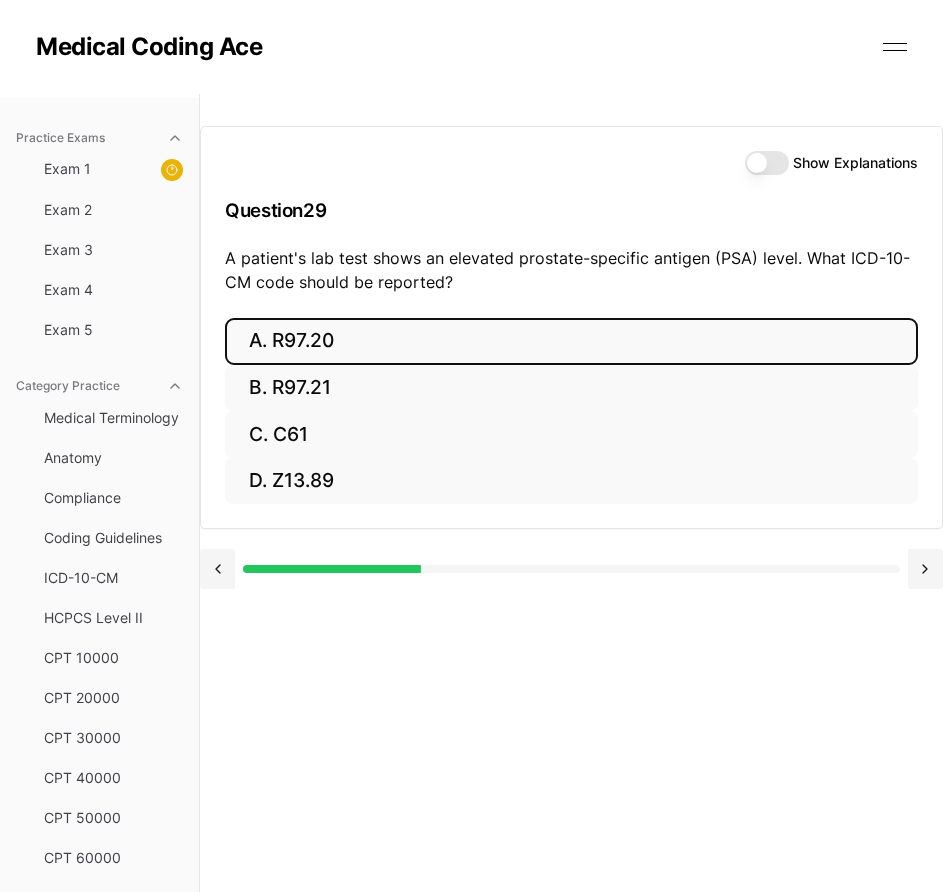 click on "A. R97.20" at bounding box center (571, 341) 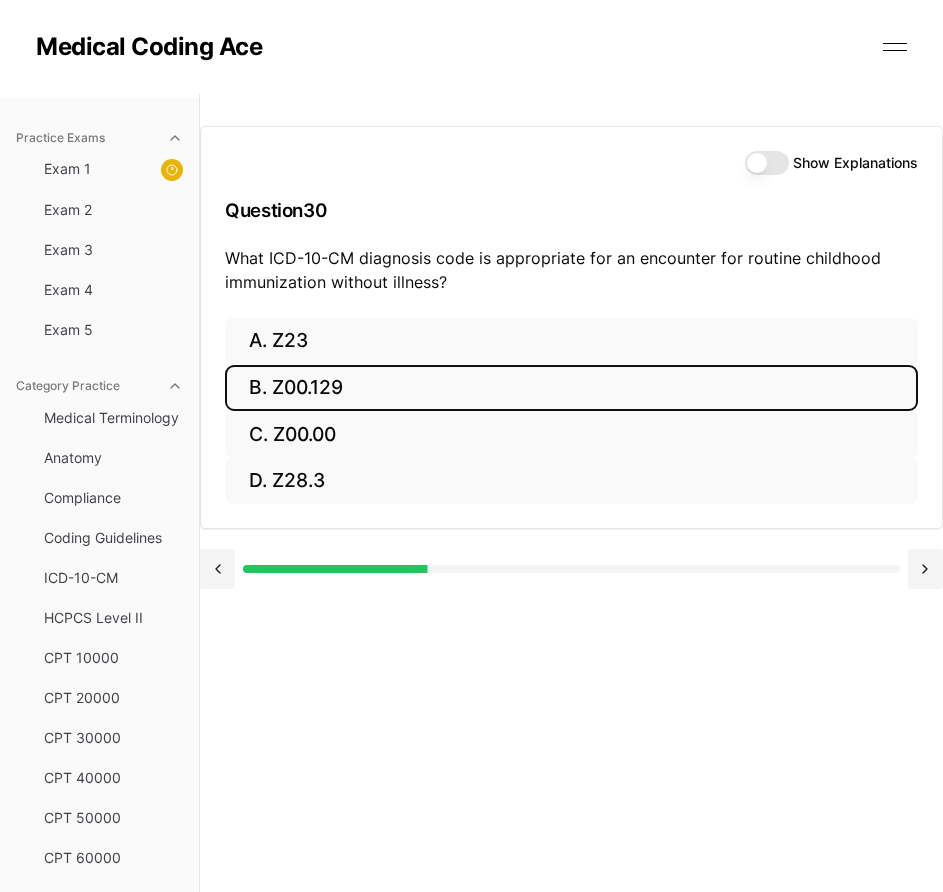 click on "B. Z00.129" at bounding box center [571, 388] 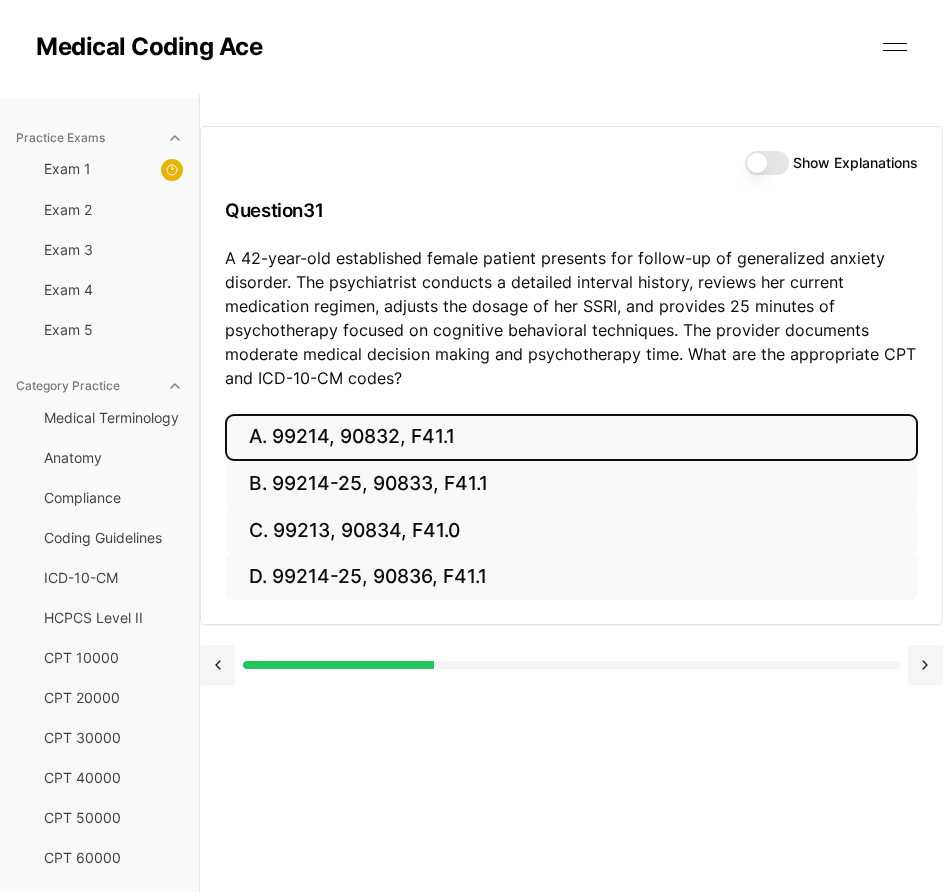 click on "A. 99214, 90832, F41.1" at bounding box center [571, 437] 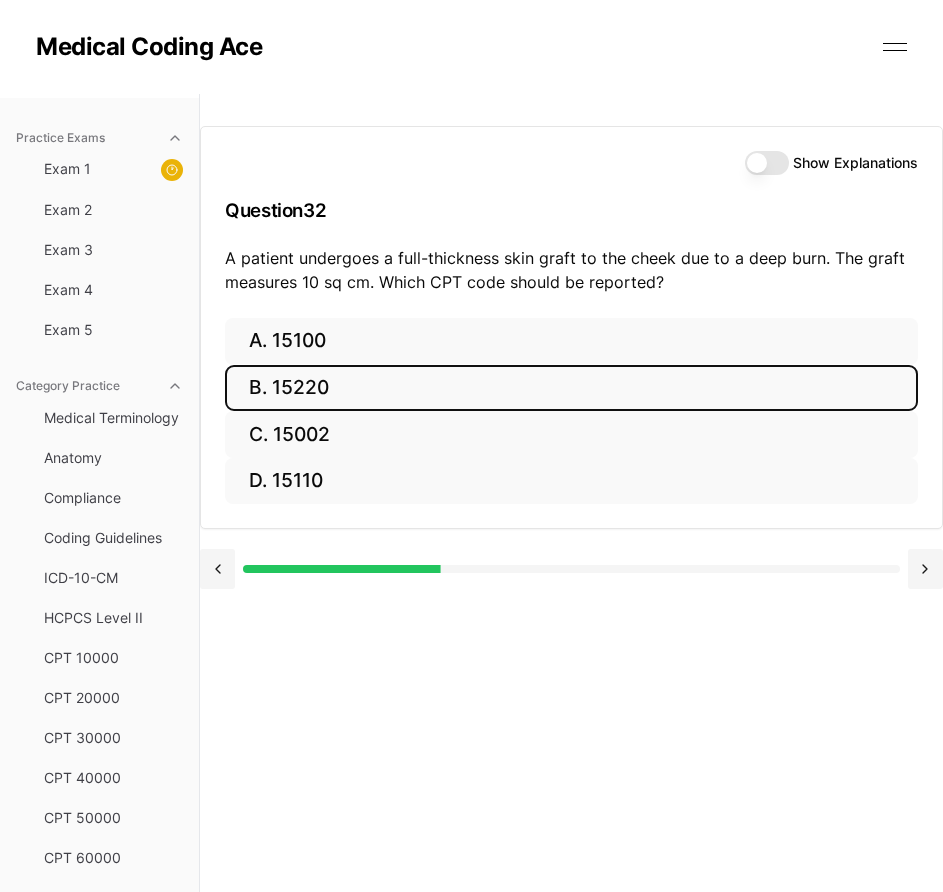 click on "B. 15220" at bounding box center (571, 388) 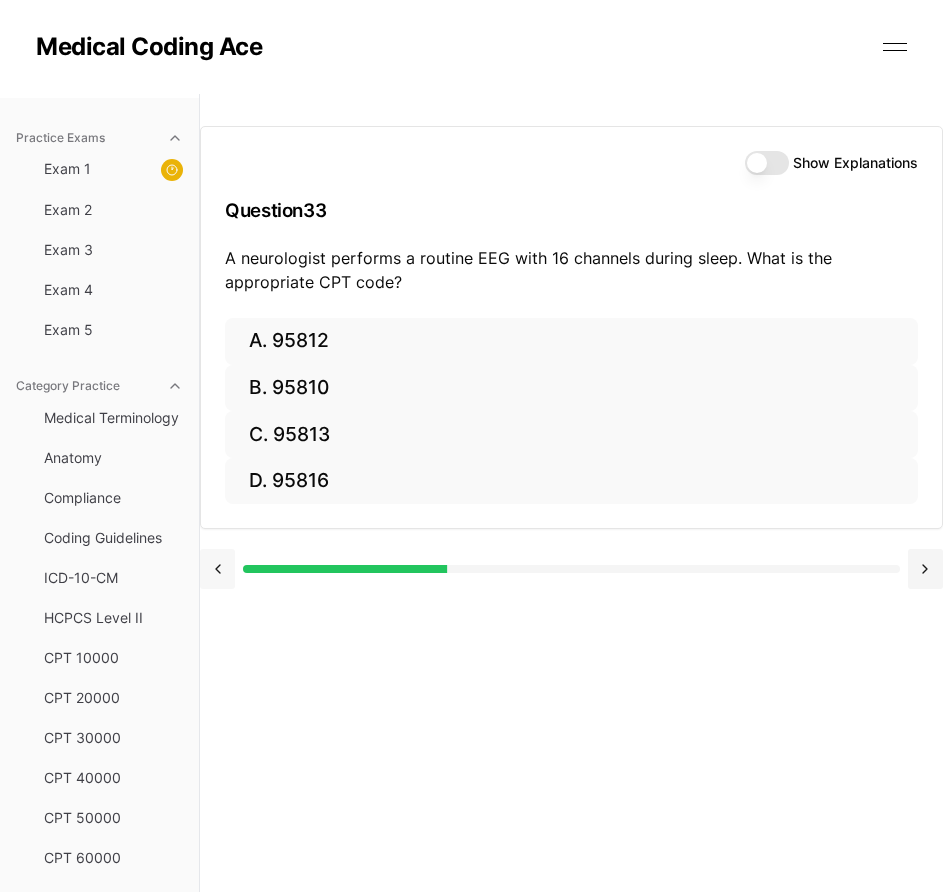 click at bounding box center (217, 569) 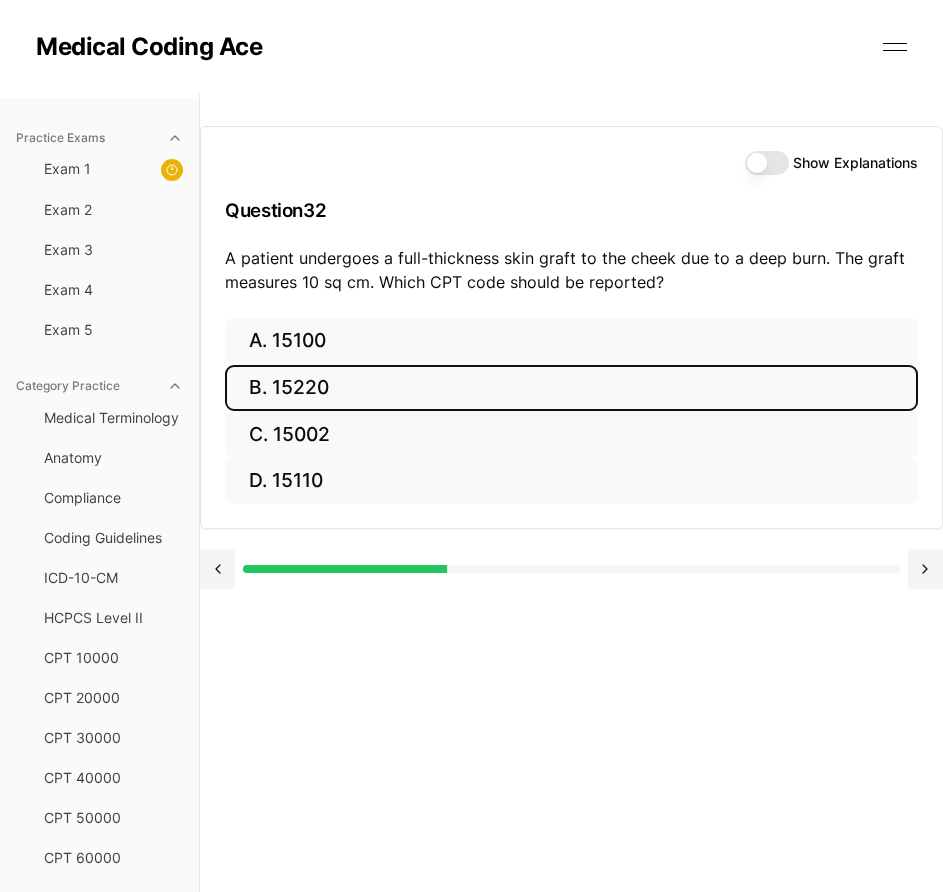 click on "Show Explanations" at bounding box center [767, 163] 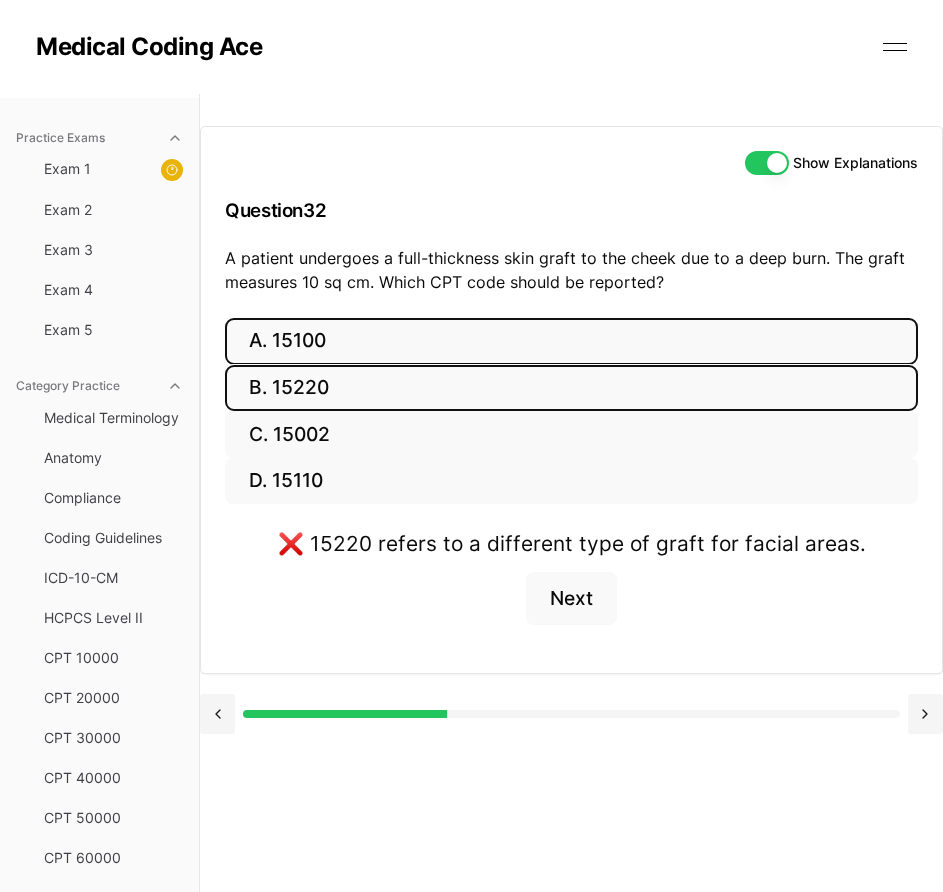 click on "A. 15100" at bounding box center (571, 341) 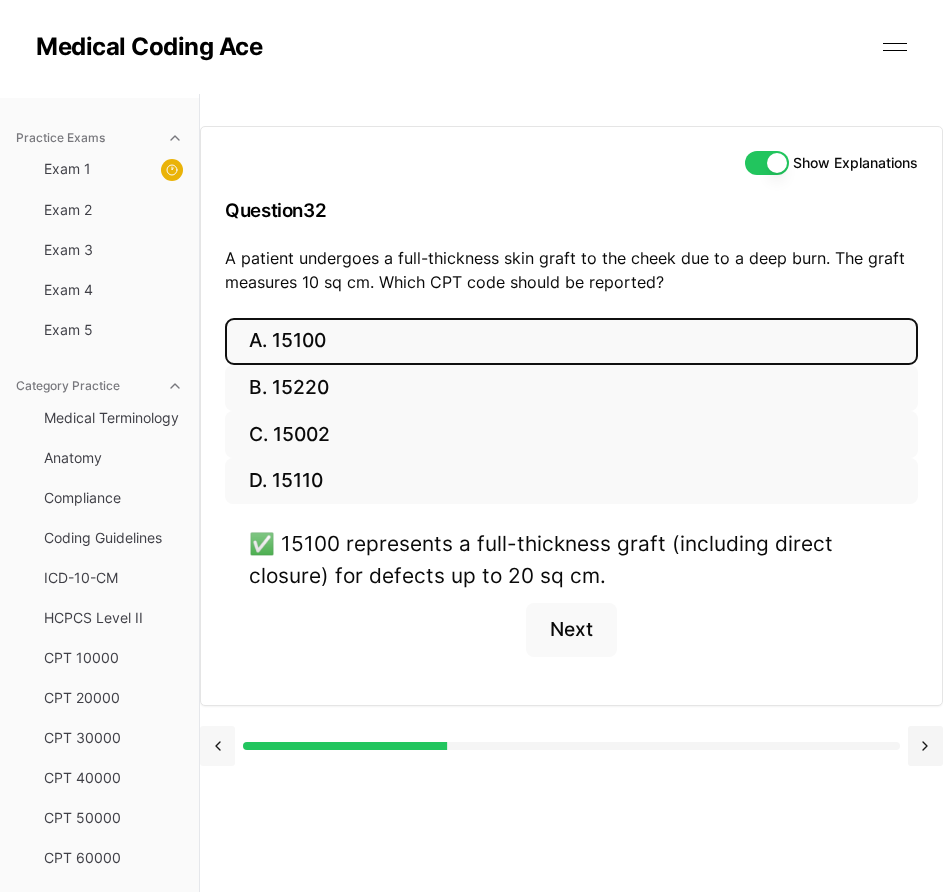 click at bounding box center [217, 746] 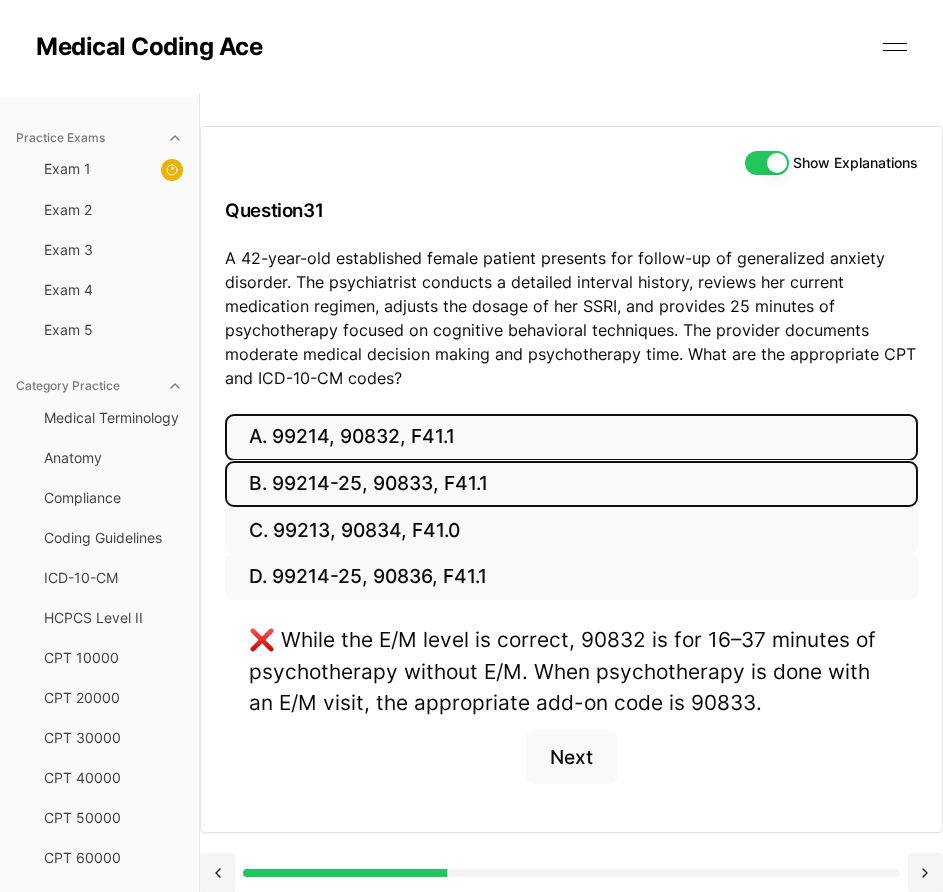 click on "B. 99214-25, 90833, F41.1" at bounding box center (571, 484) 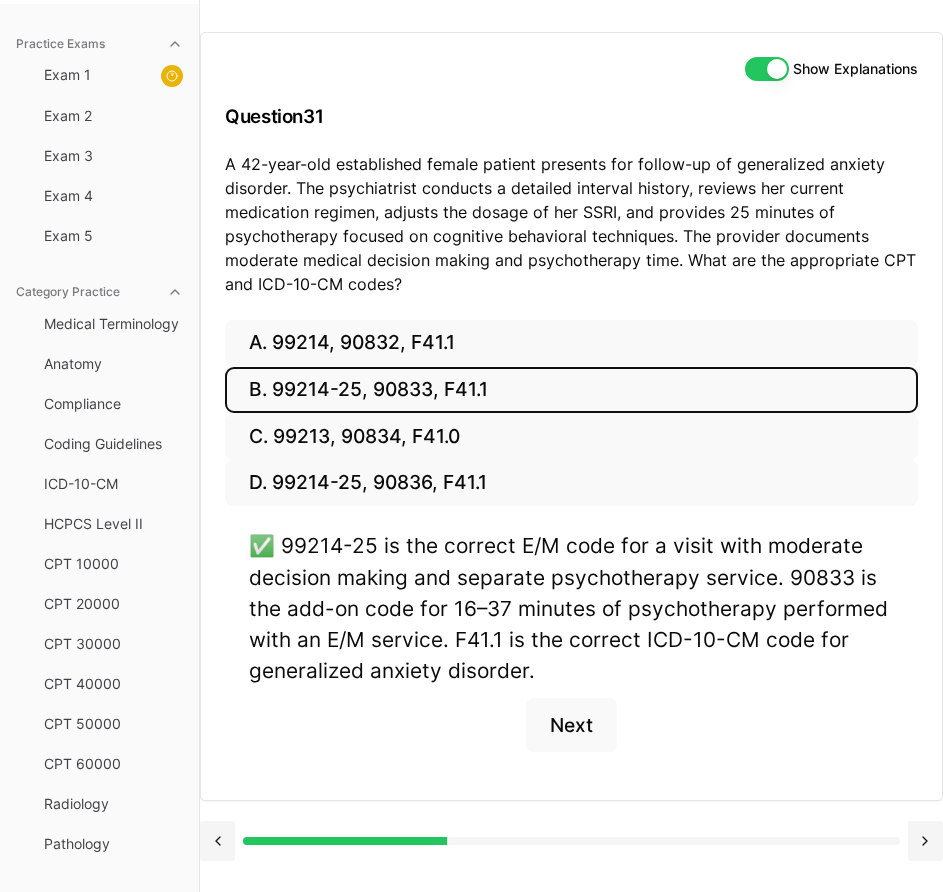 scroll, scrollTop: 134, scrollLeft: 0, axis: vertical 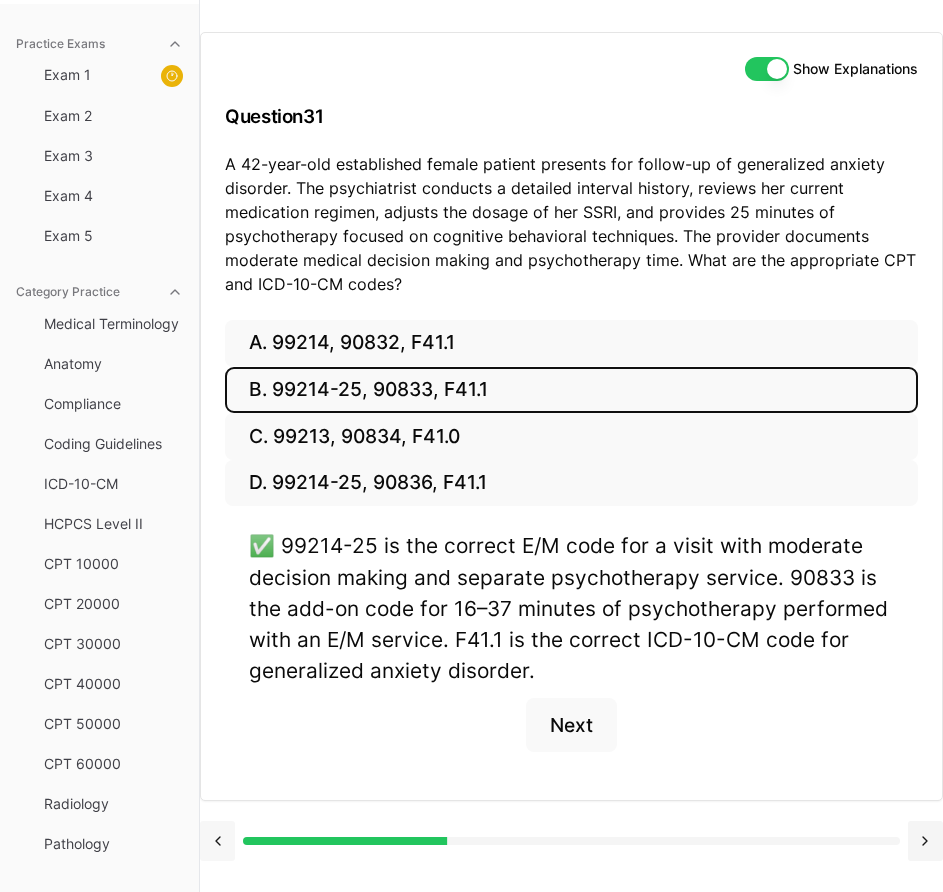 click at bounding box center (217, 841) 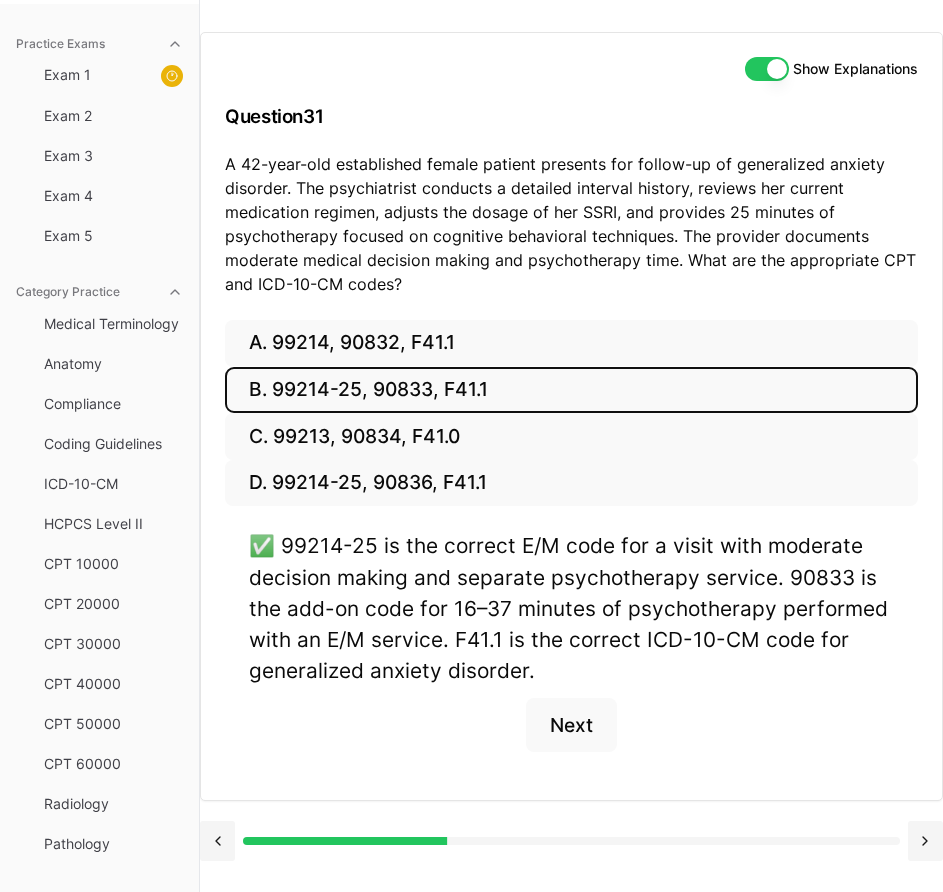 scroll, scrollTop: 94, scrollLeft: 0, axis: vertical 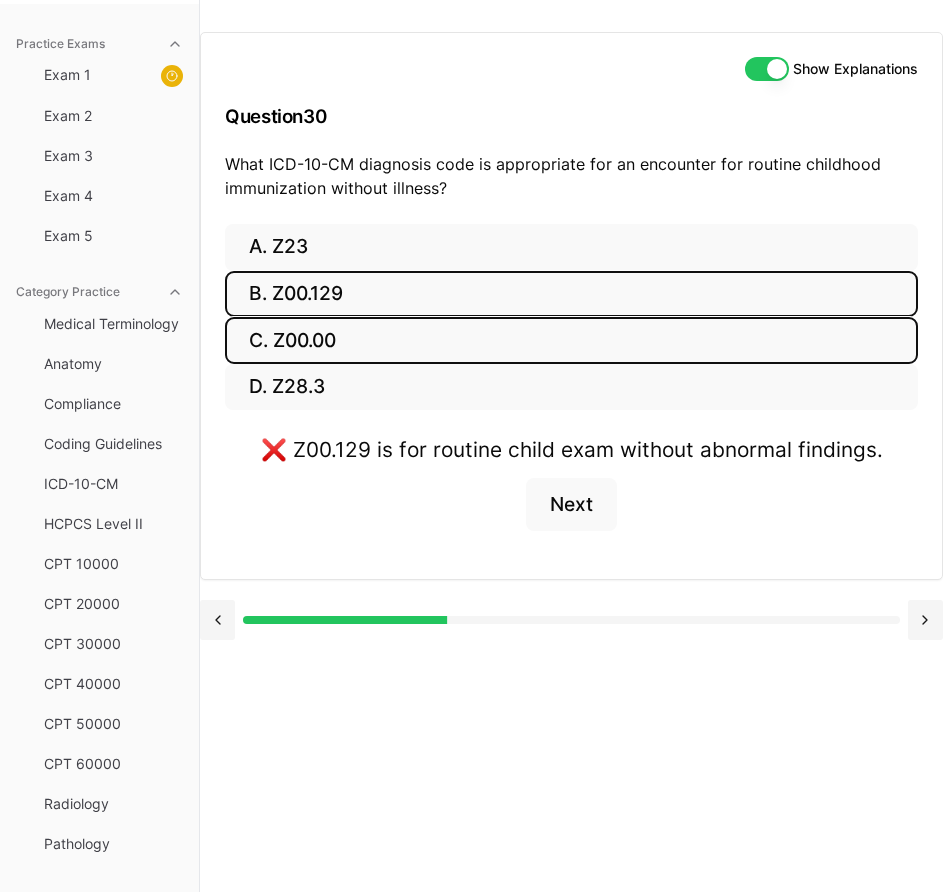 click on "C. Z00.00" at bounding box center (571, 340) 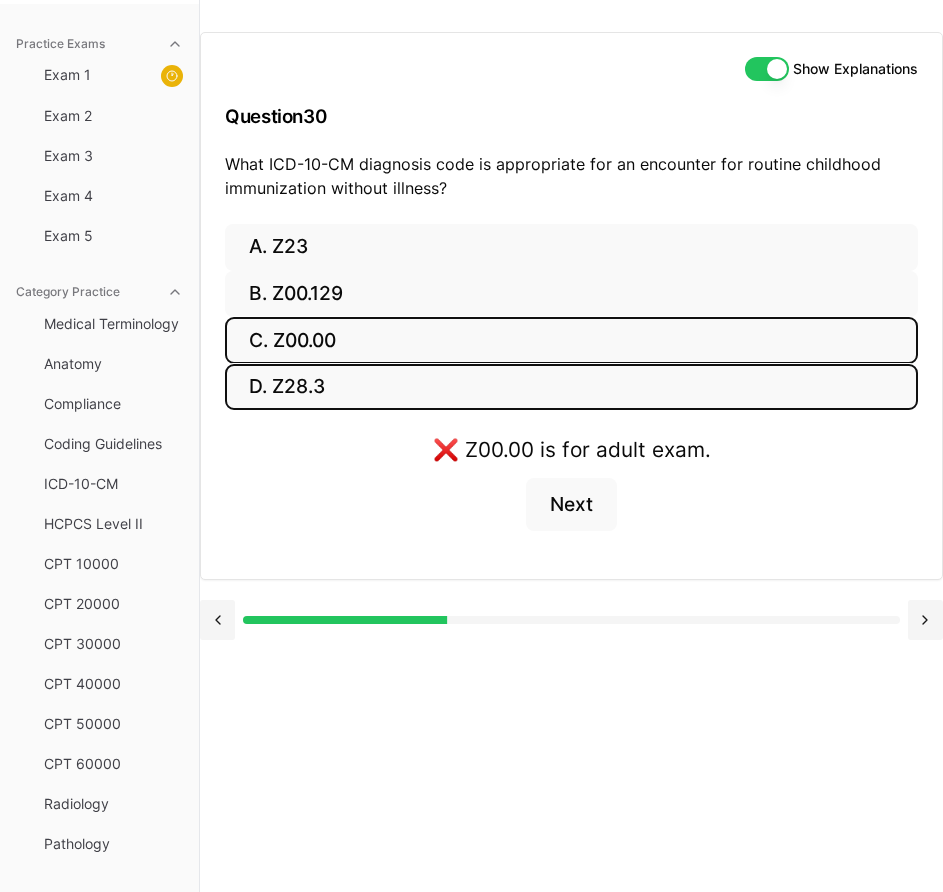 click on "D. Z28.3" at bounding box center (571, 387) 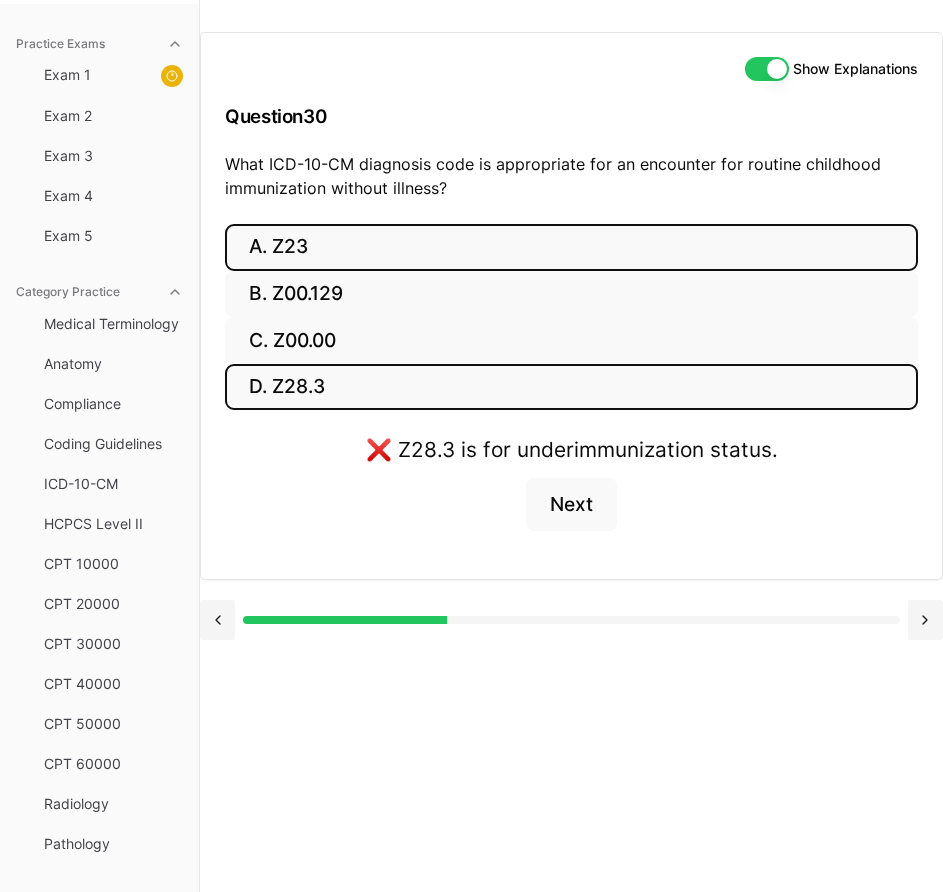 click on "A. Z23" at bounding box center (571, 247) 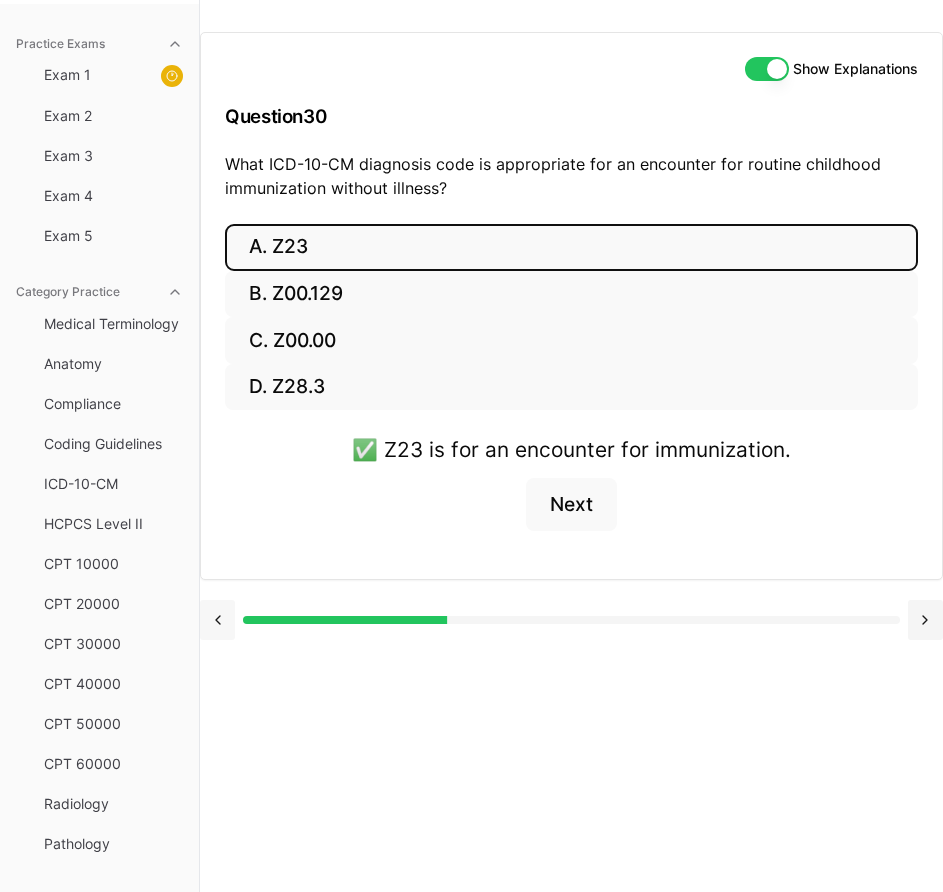click at bounding box center [217, 620] 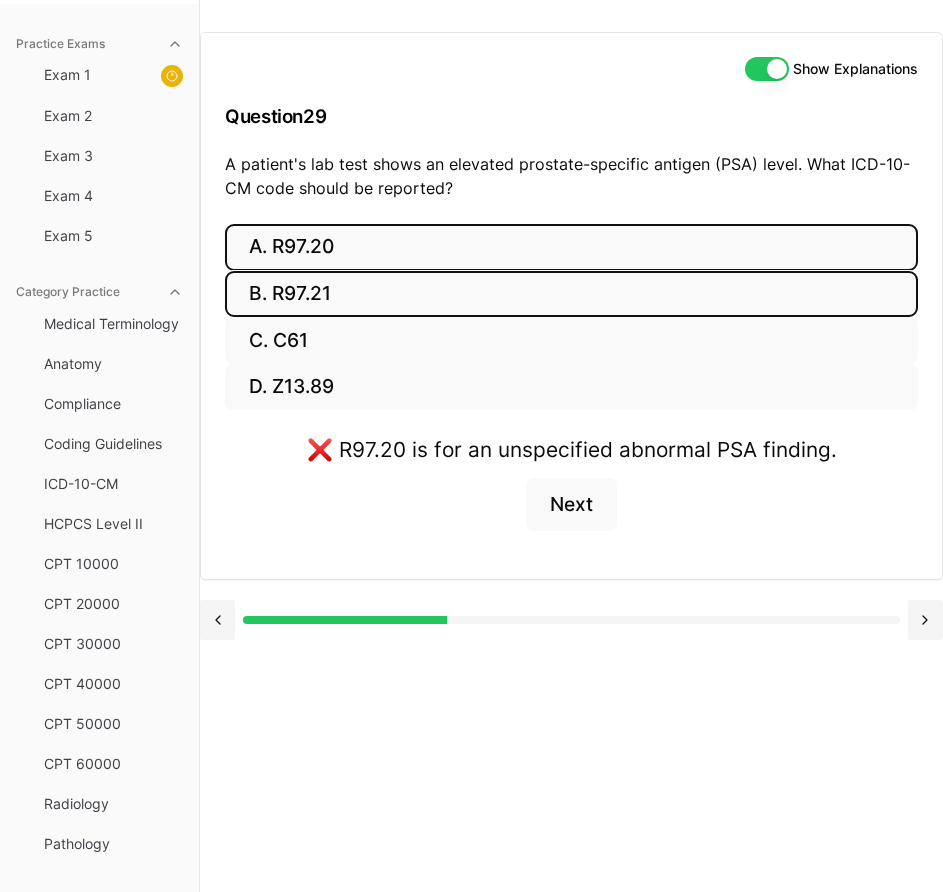 click on "B. R97.21" at bounding box center (571, 294) 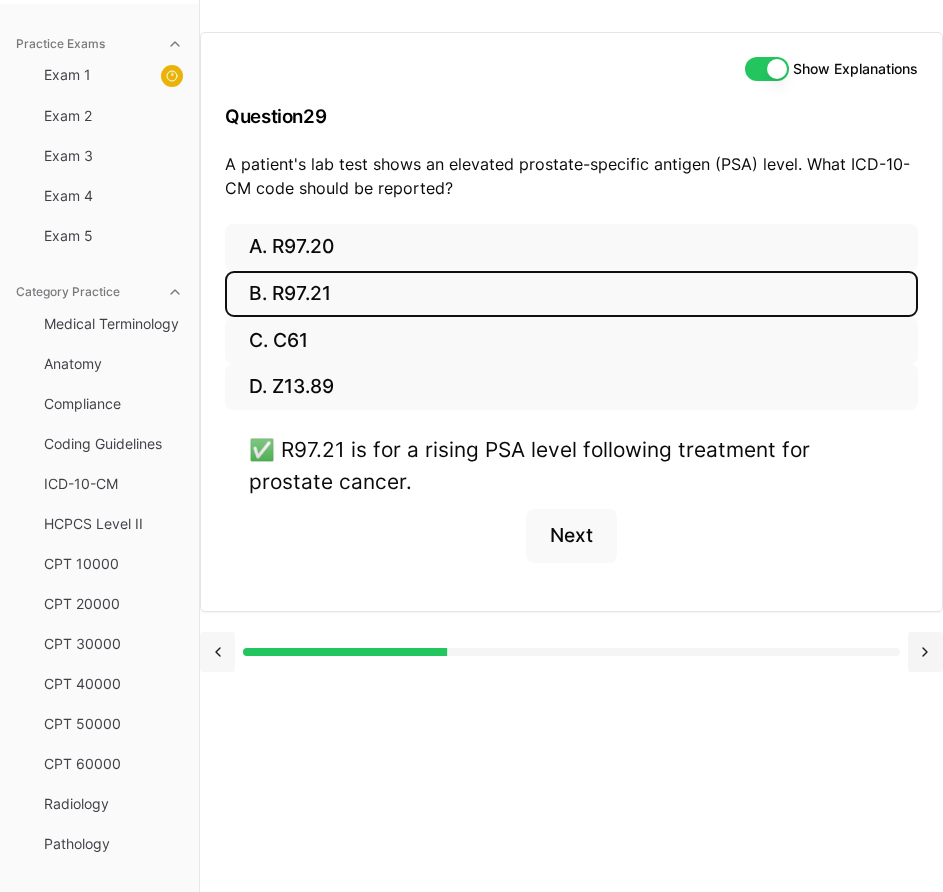 click at bounding box center [217, 652] 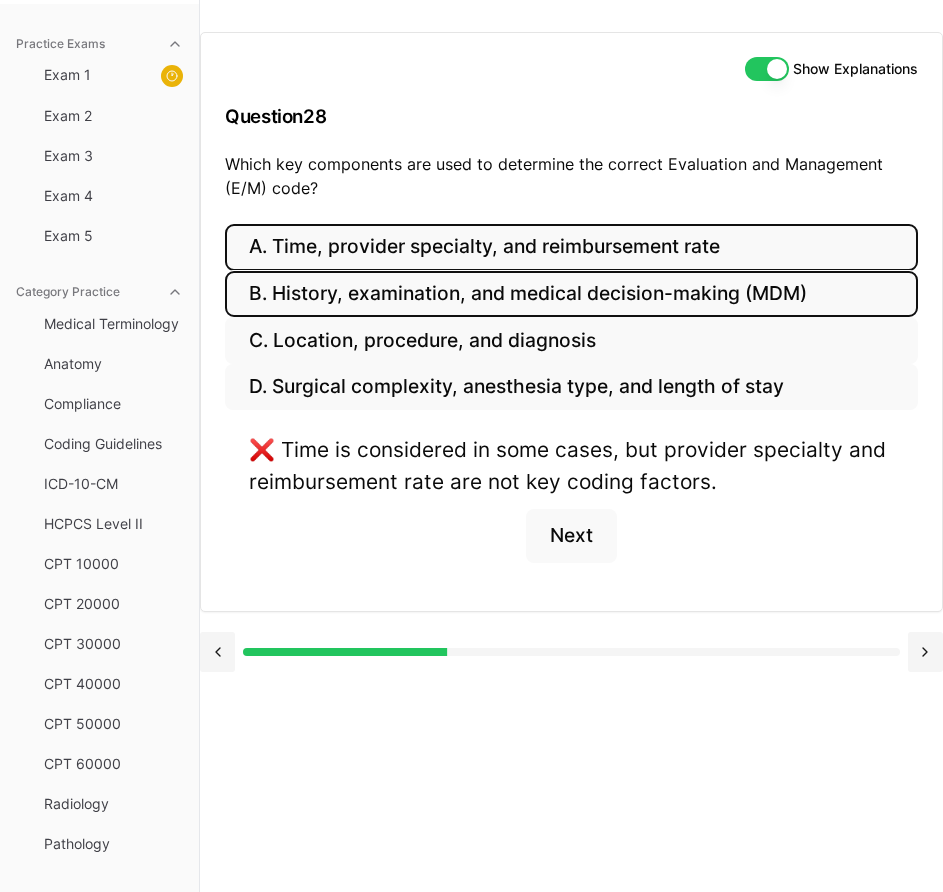 click on "B. History, examination, and medical decision-making (MDM)" at bounding box center (571, 294) 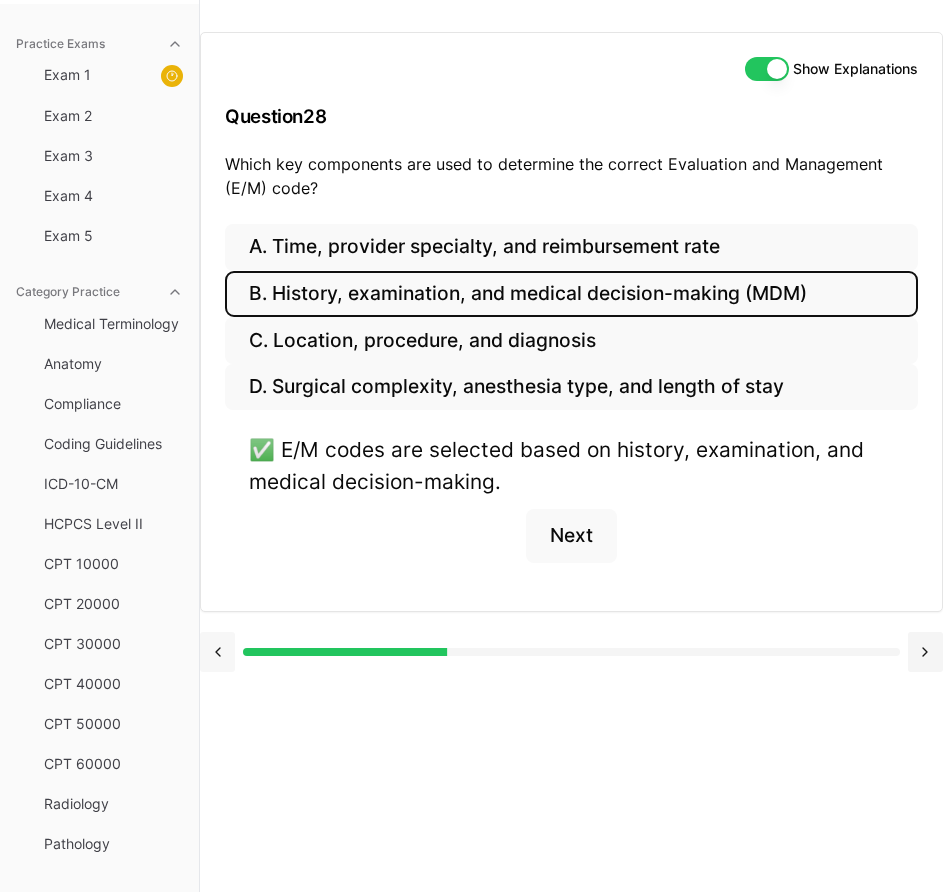 click at bounding box center [217, 652] 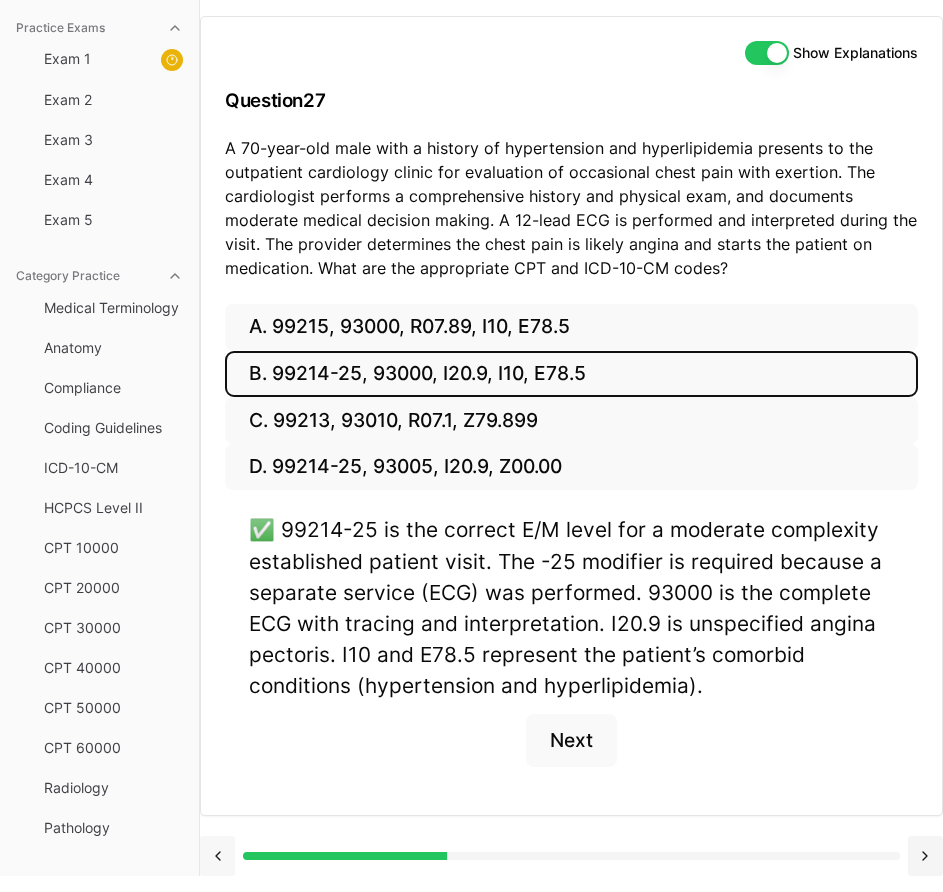 click at bounding box center [217, 856] 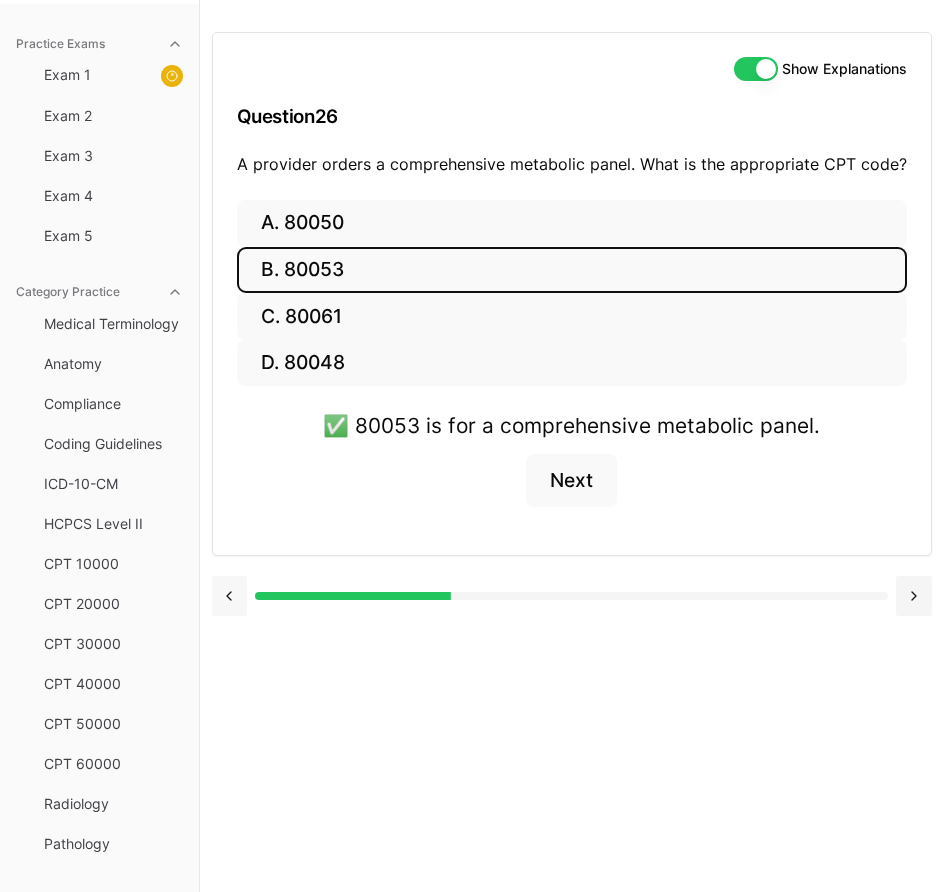 click at bounding box center [229, 596] 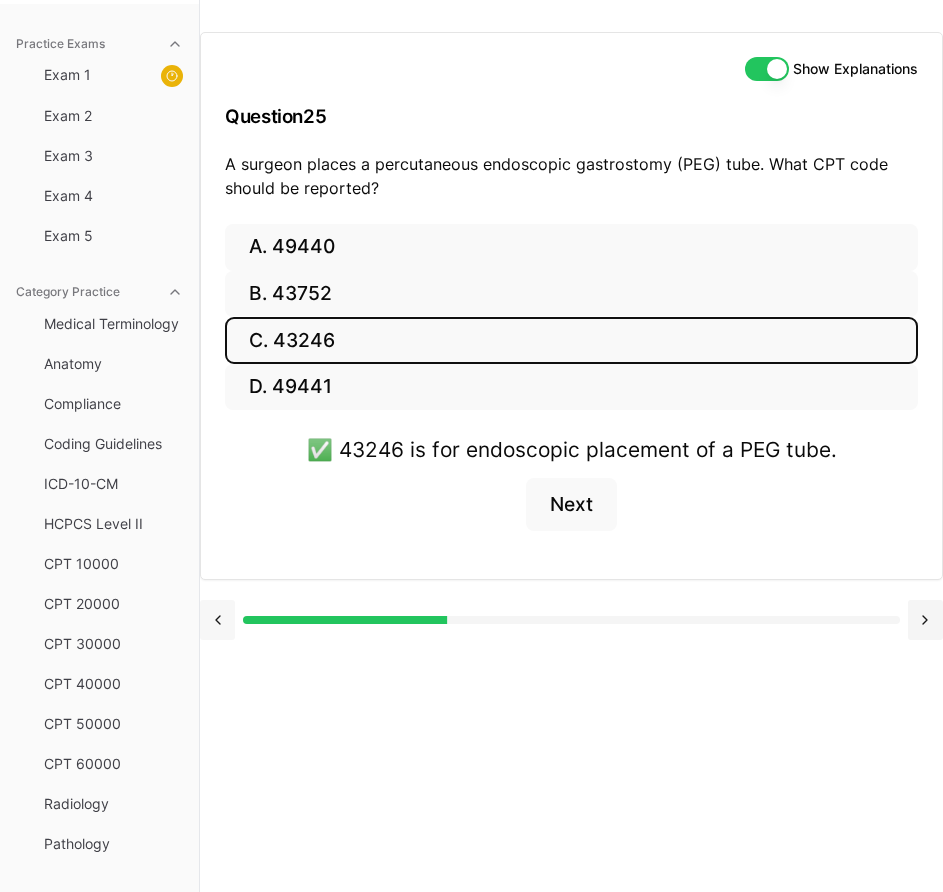 click at bounding box center [217, 620] 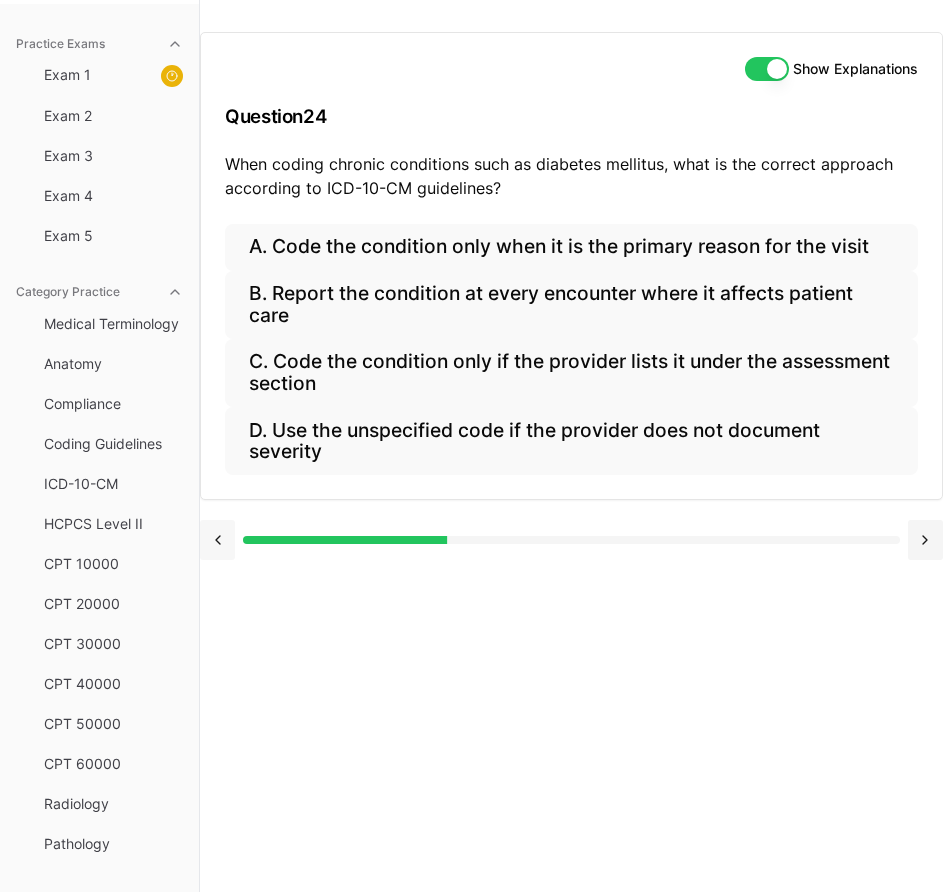 click at bounding box center (217, 540) 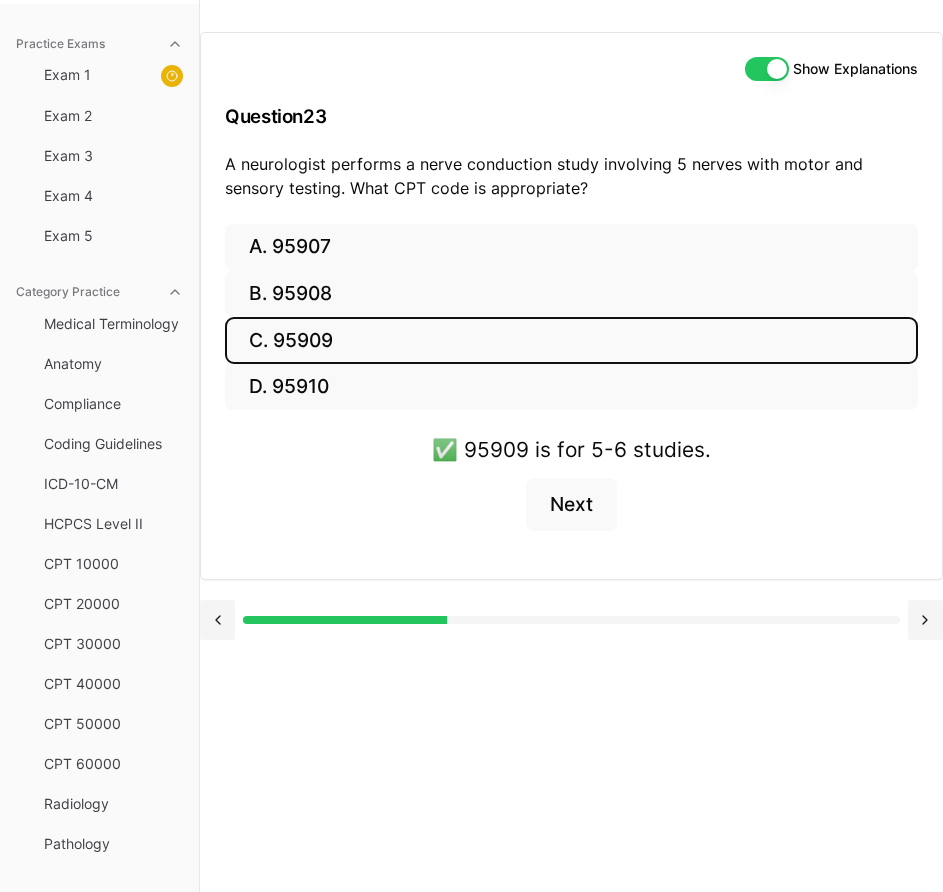 click on "A. [CODE] B. [CODE] C. [CODE] D. [CODE] ✅ [CODE] is for 5-6 studies. Next" at bounding box center [571, 402] 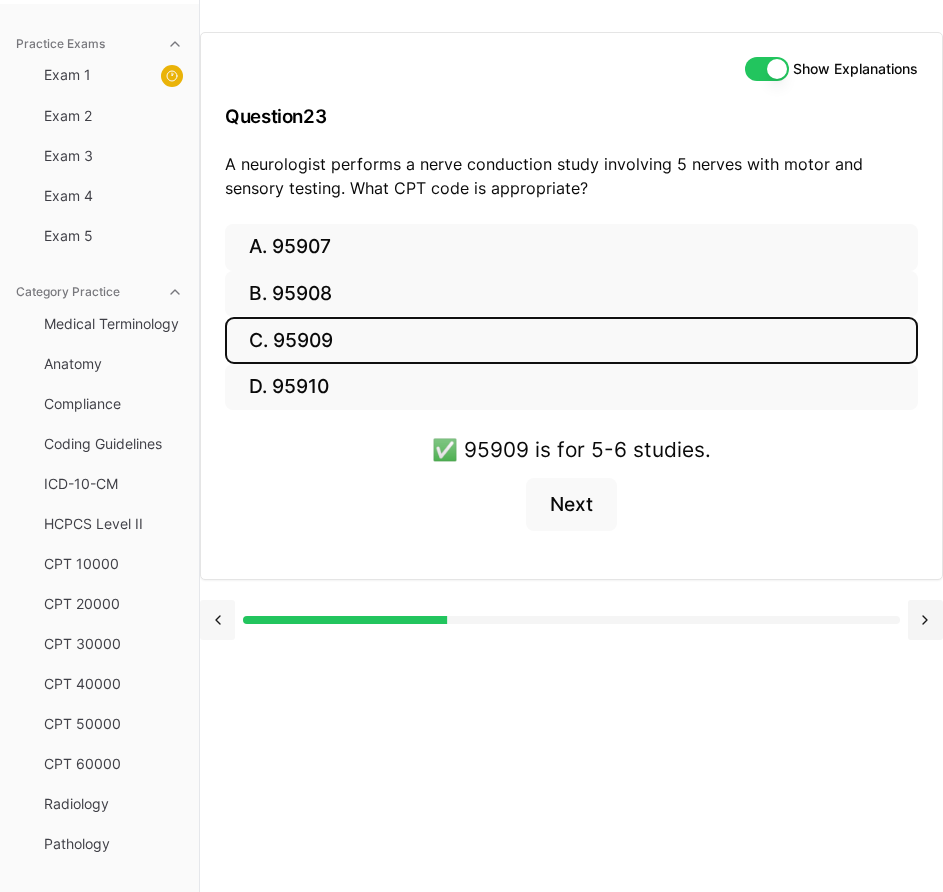 click at bounding box center [217, 620] 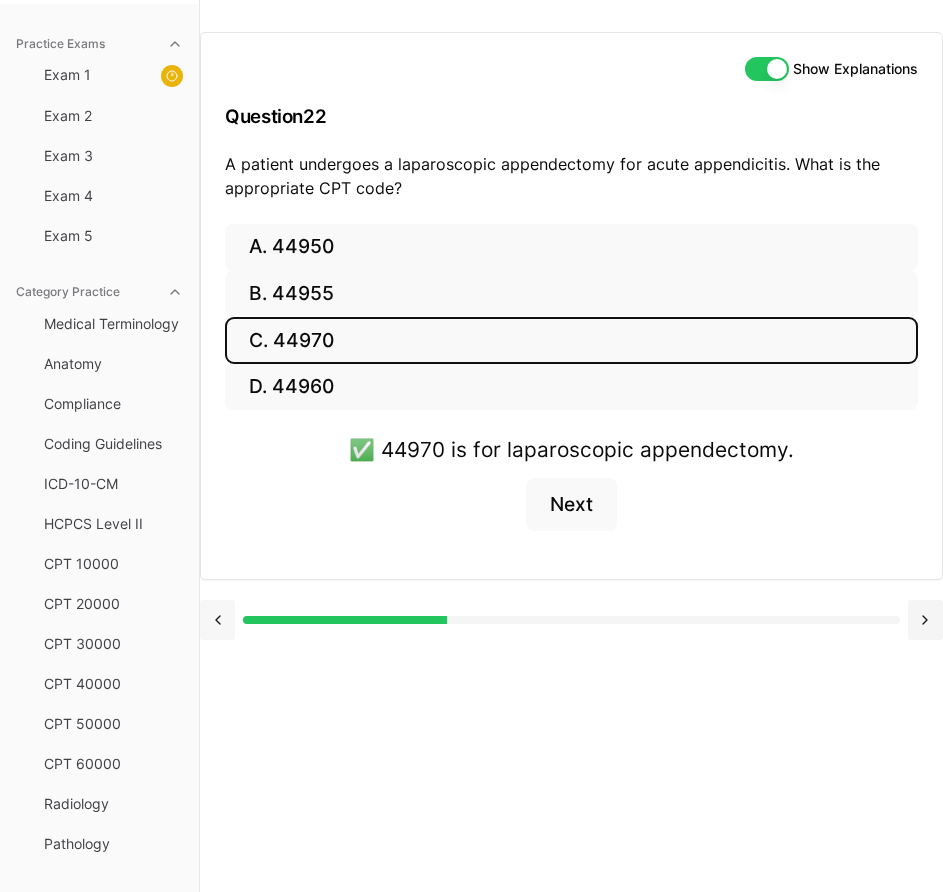 click at bounding box center [217, 620] 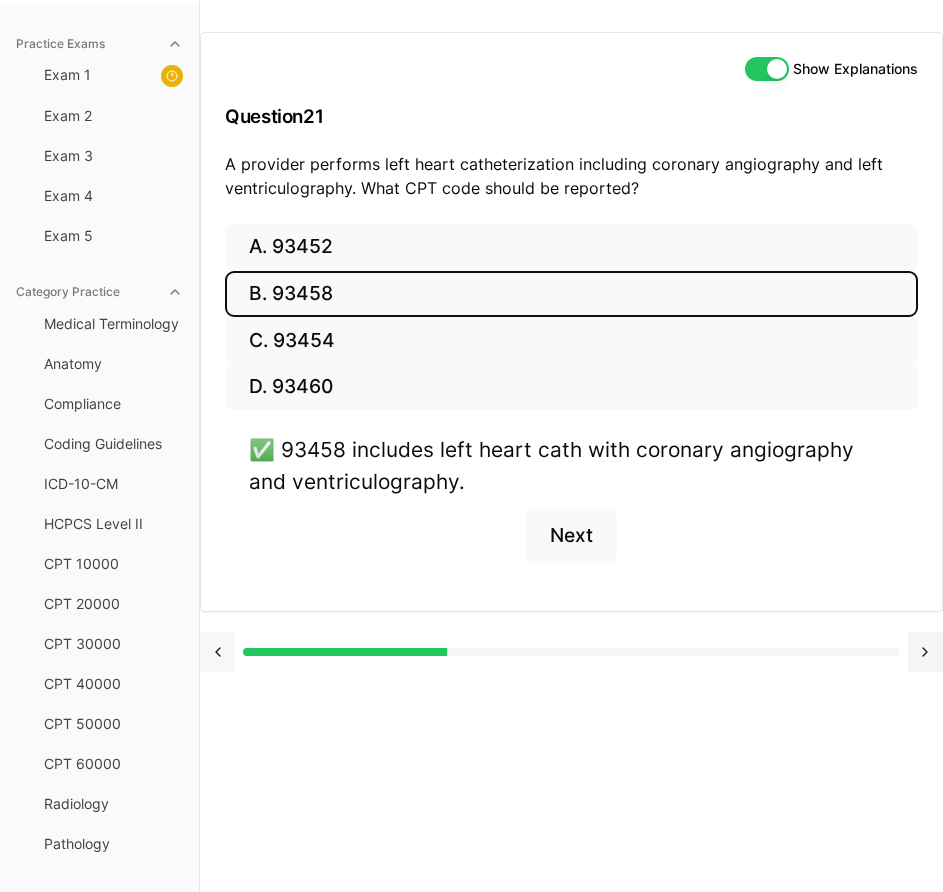 click at bounding box center (571, 650) 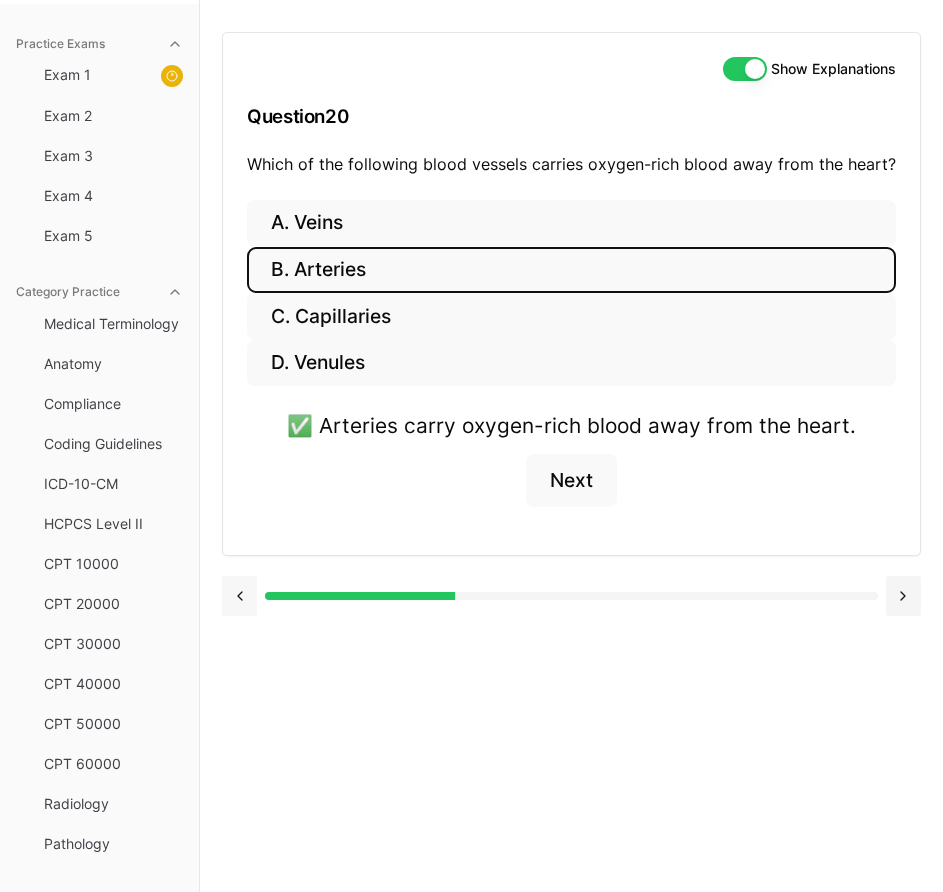 click at bounding box center [239, 596] 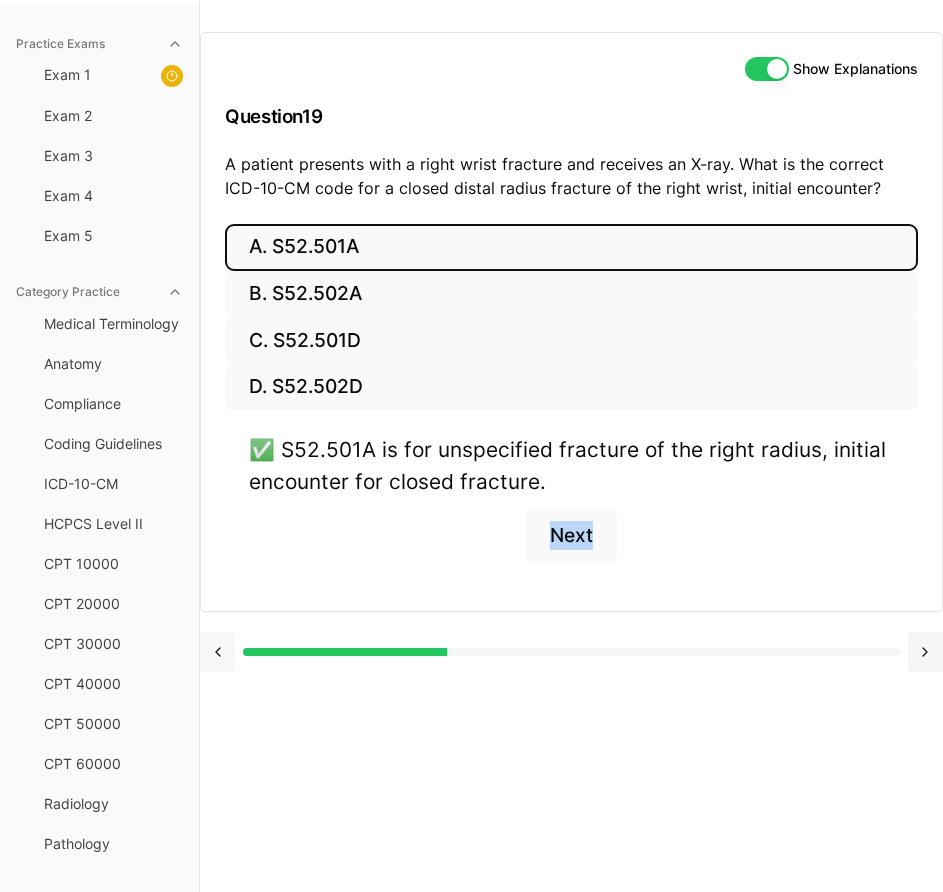 click at bounding box center [571, 650] 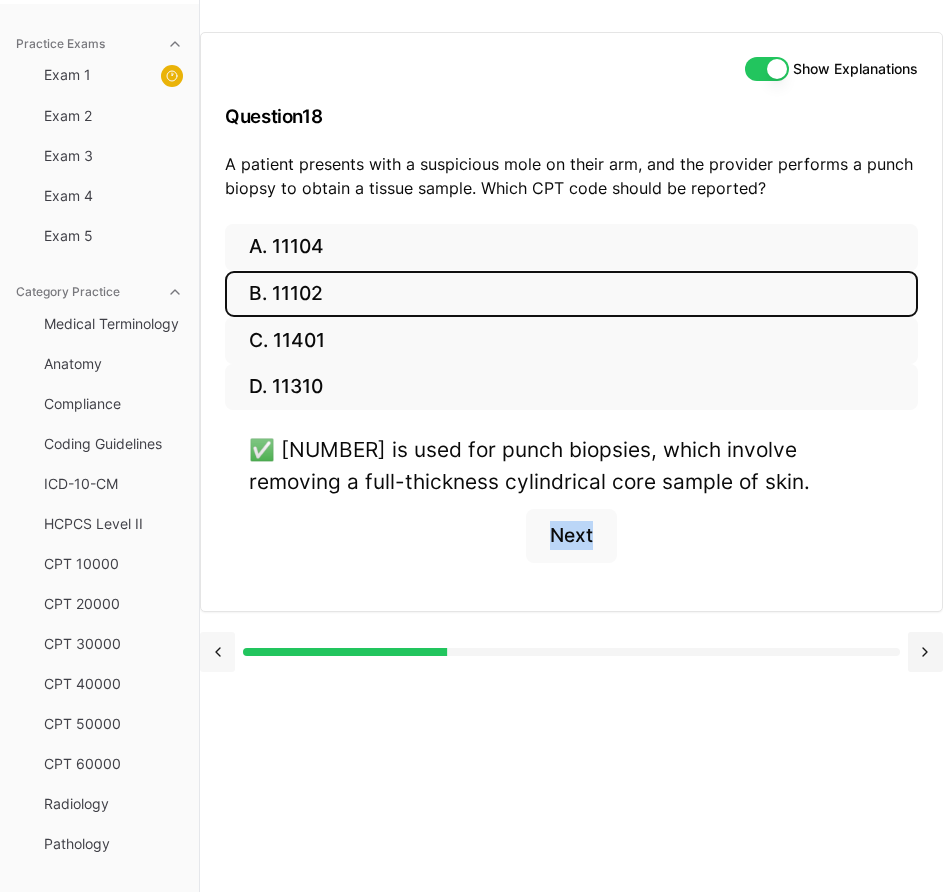 click at bounding box center (217, 652) 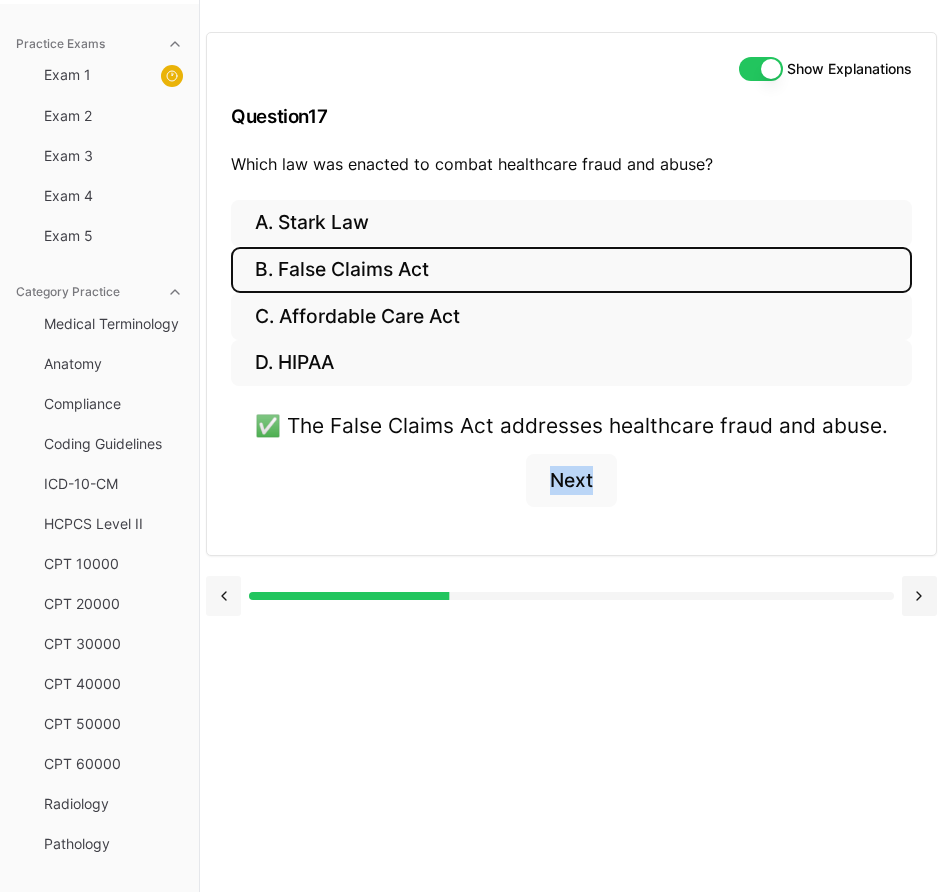 click at bounding box center [223, 596] 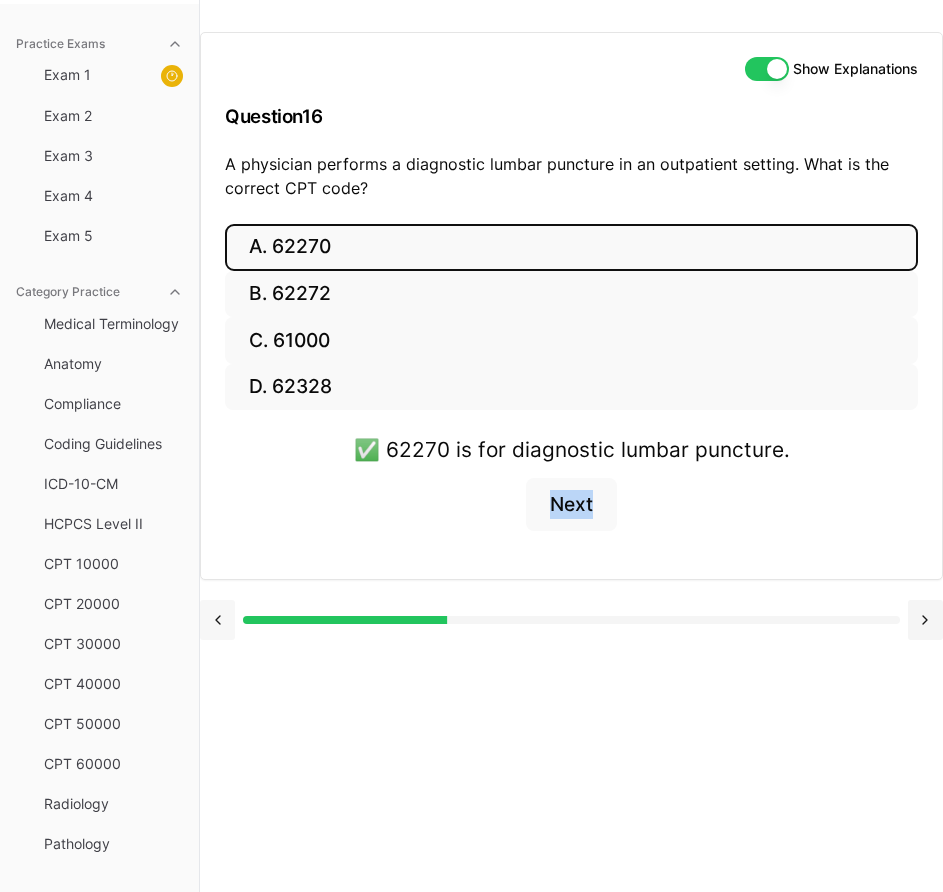 click at bounding box center (217, 620) 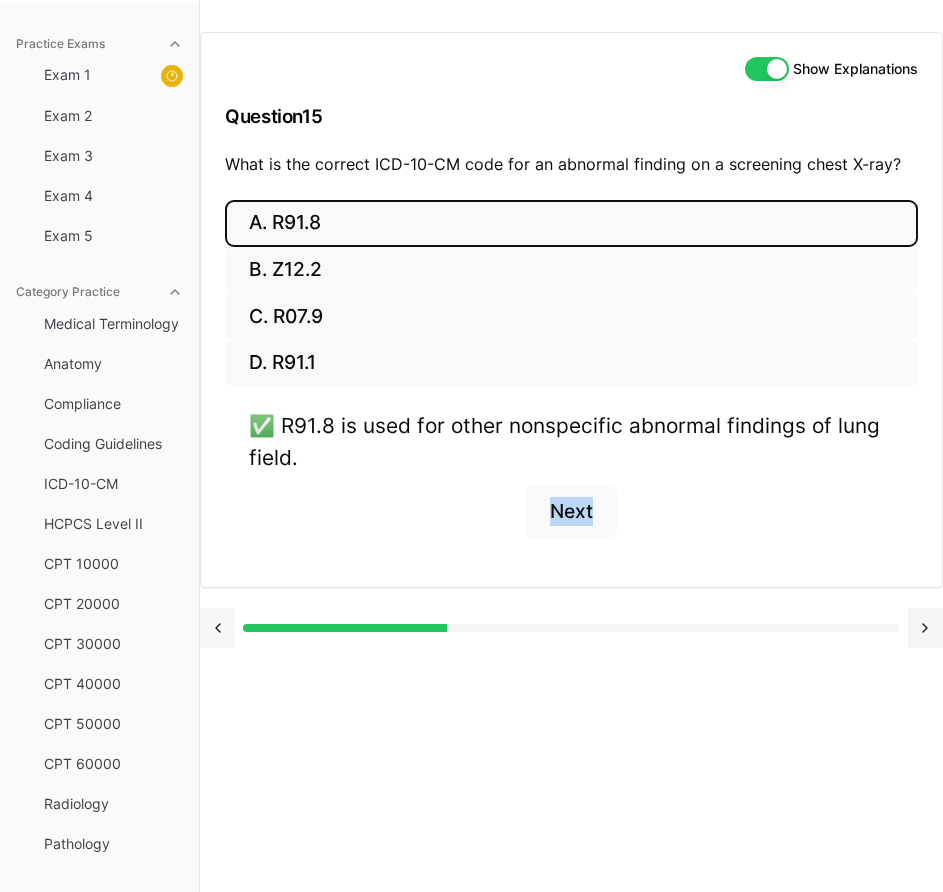 click at bounding box center (571, 626) 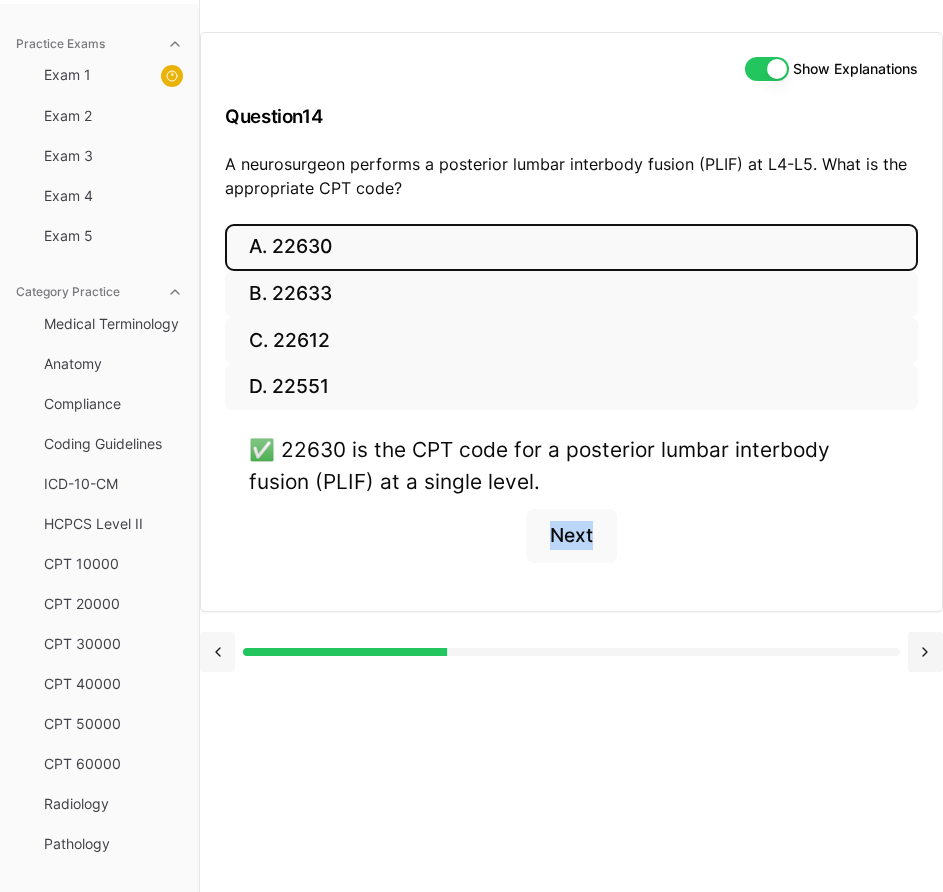 click at bounding box center [217, 652] 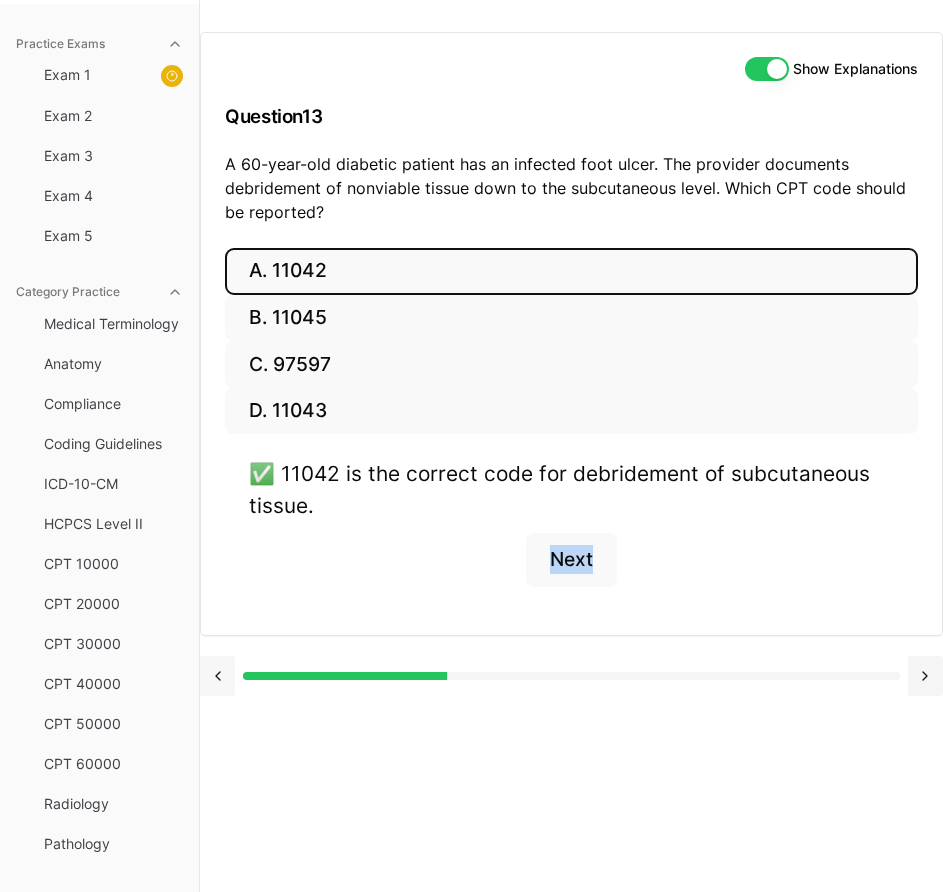 click at bounding box center (217, 676) 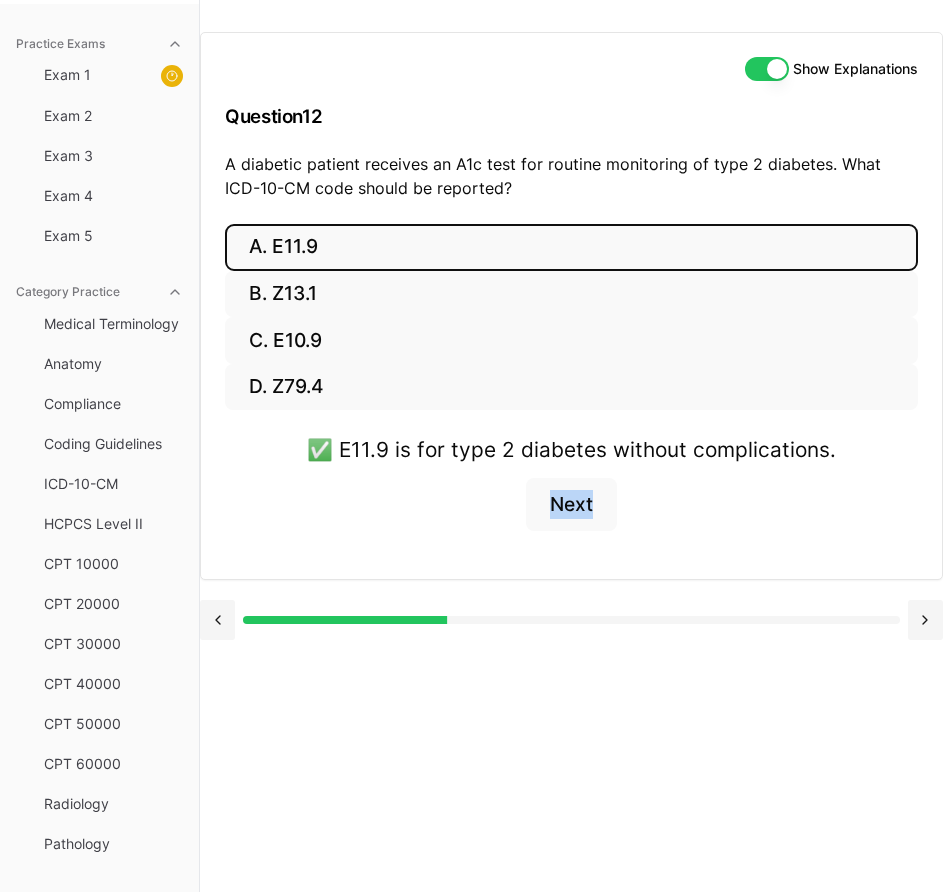 click on "Show Explanations Question  12 A diabetic patient receives an A1c test for routine monitoring of type 2 diabetes. What ICD-10-CM code should be reported? A. [CODE] B. [CODE] C. [CODE] D. [CODE] ✅ [CODE] is for type 2 diabetes without complications. Next" at bounding box center [571, 446] 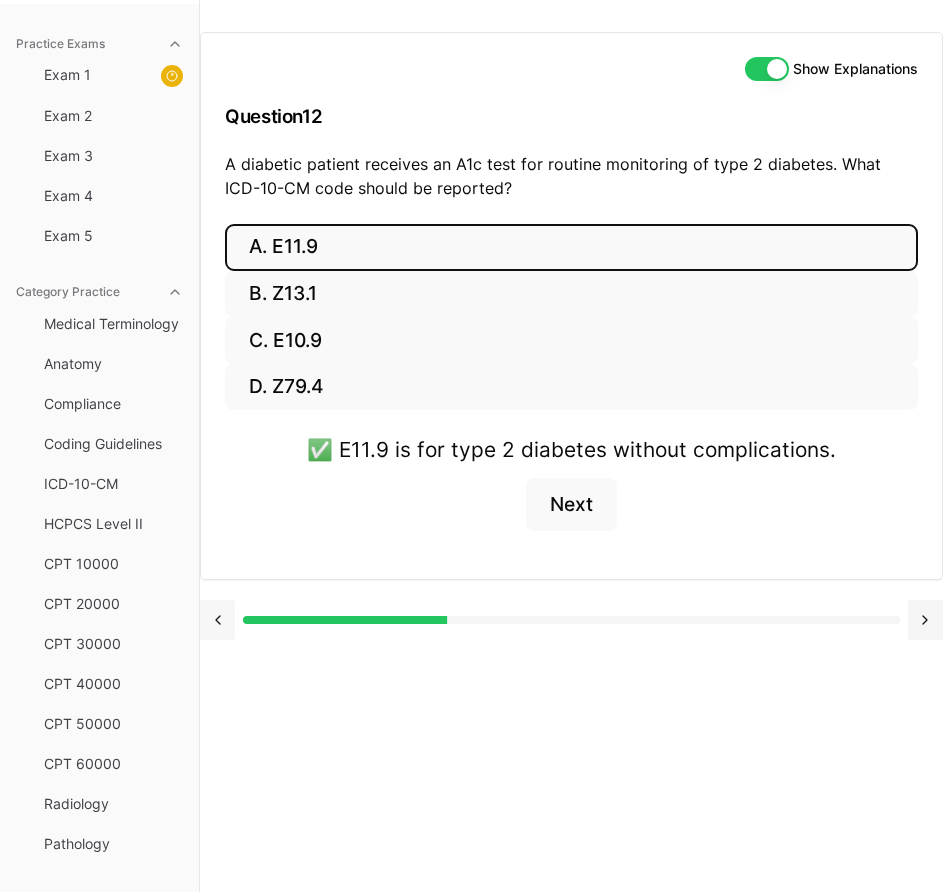 click at bounding box center (217, 620) 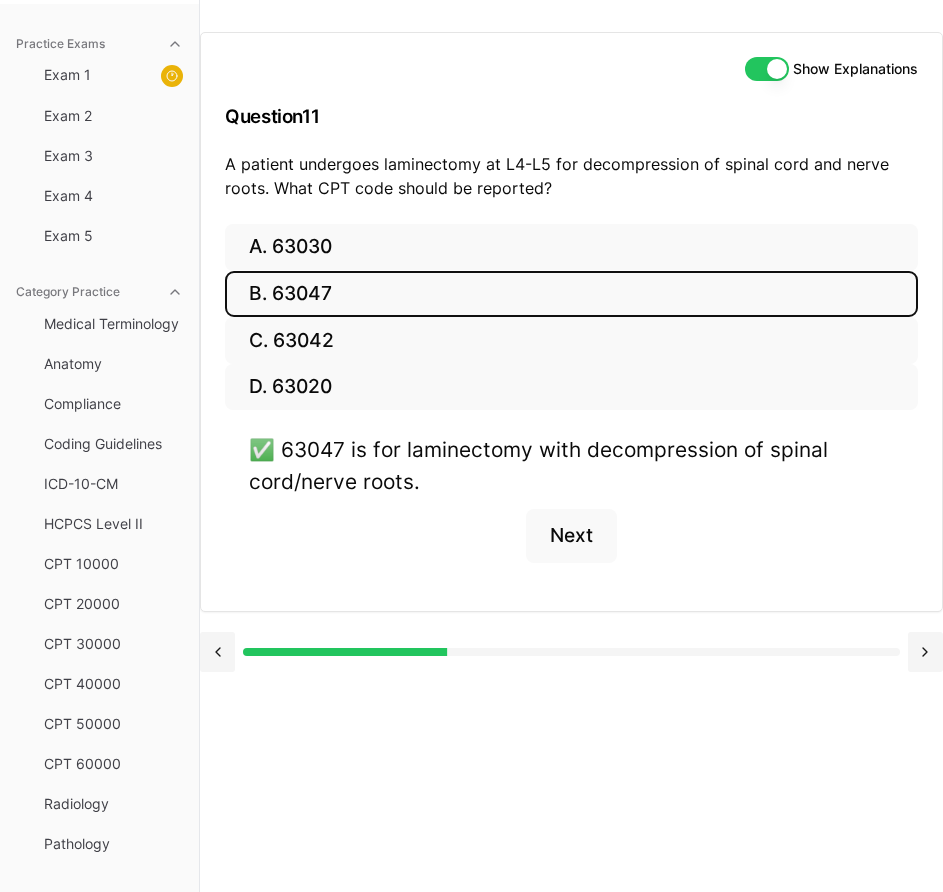 click on "Show Explanations Question  11 A patient undergoes laminectomy at L4-L5 for decompression of spinal cord and nerve roots. What CPT code should be reported? A. [CODE] B. [CODE] C. [CODE] D. [CODE] ✅ [CODE] is for laminectomy with decompression of spinal cord/nerve roots. Next" at bounding box center [571, 446] 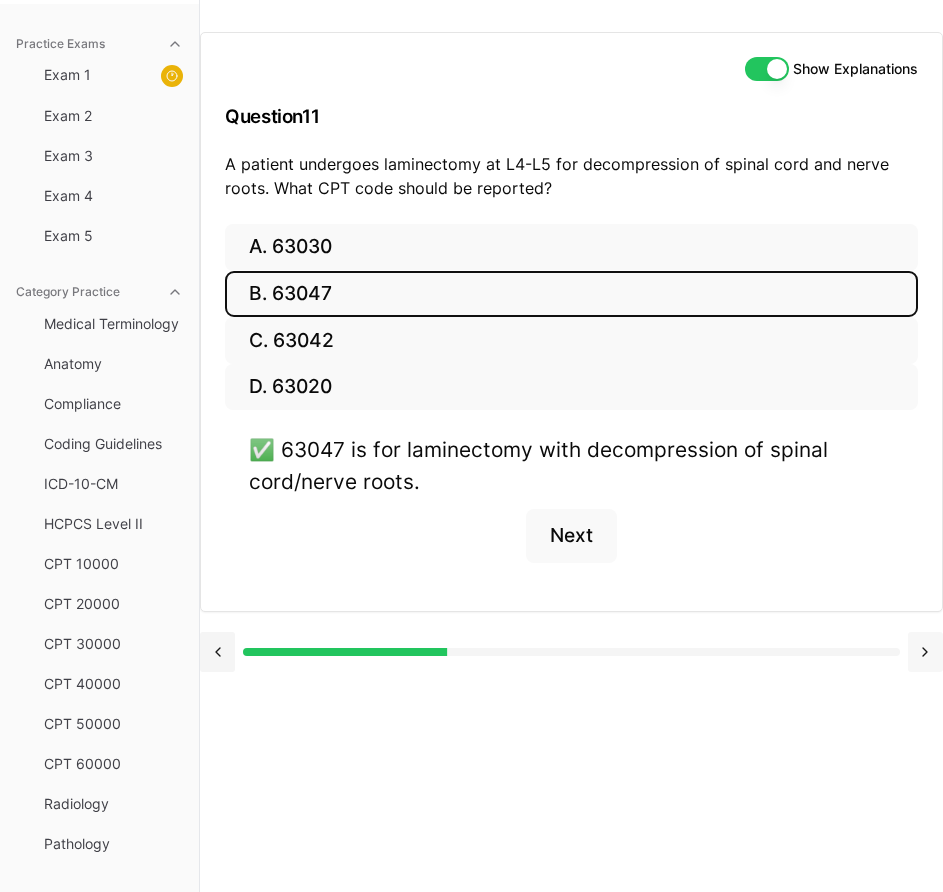 click at bounding box center [925, 652] 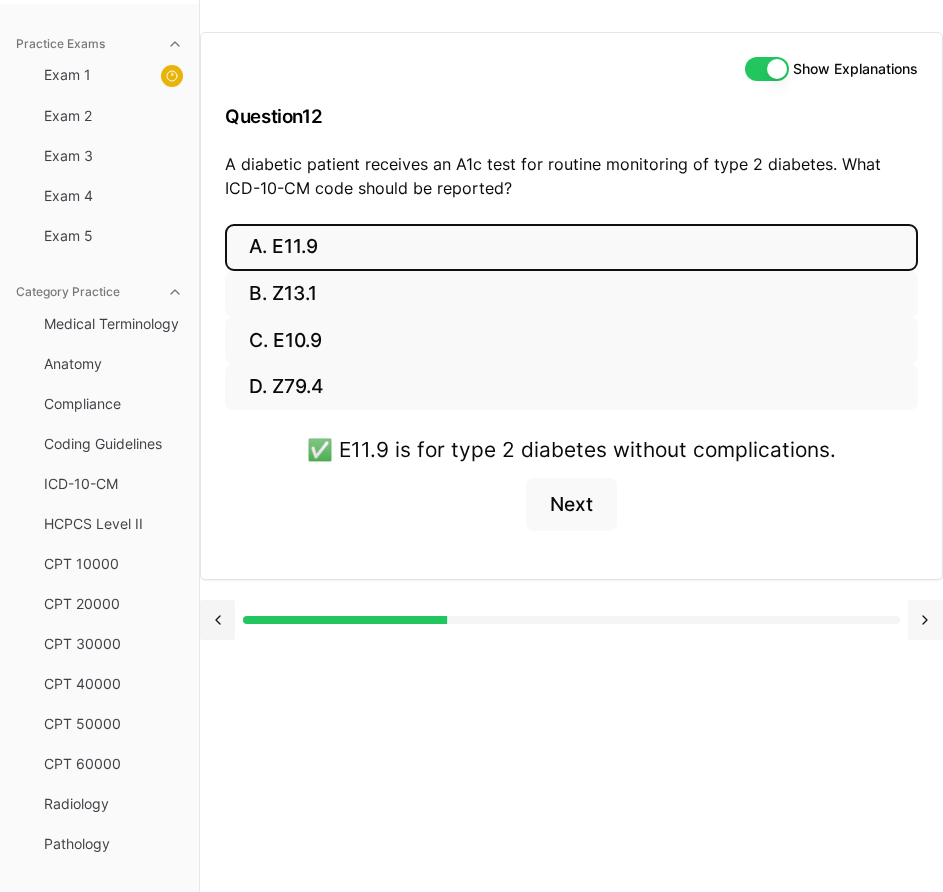click on "Show Explanations Question  12 A diabetic patient receives an A1c test for routine monitoring of type 2 diabetes. What ICD-10-CM code should be reported? A. [CODE] B. [CODE] C. [CODE] D. [CODE] ✅ [CODE] is for type 2 diabetes without complications. Next" at bounding box center [571, 446] 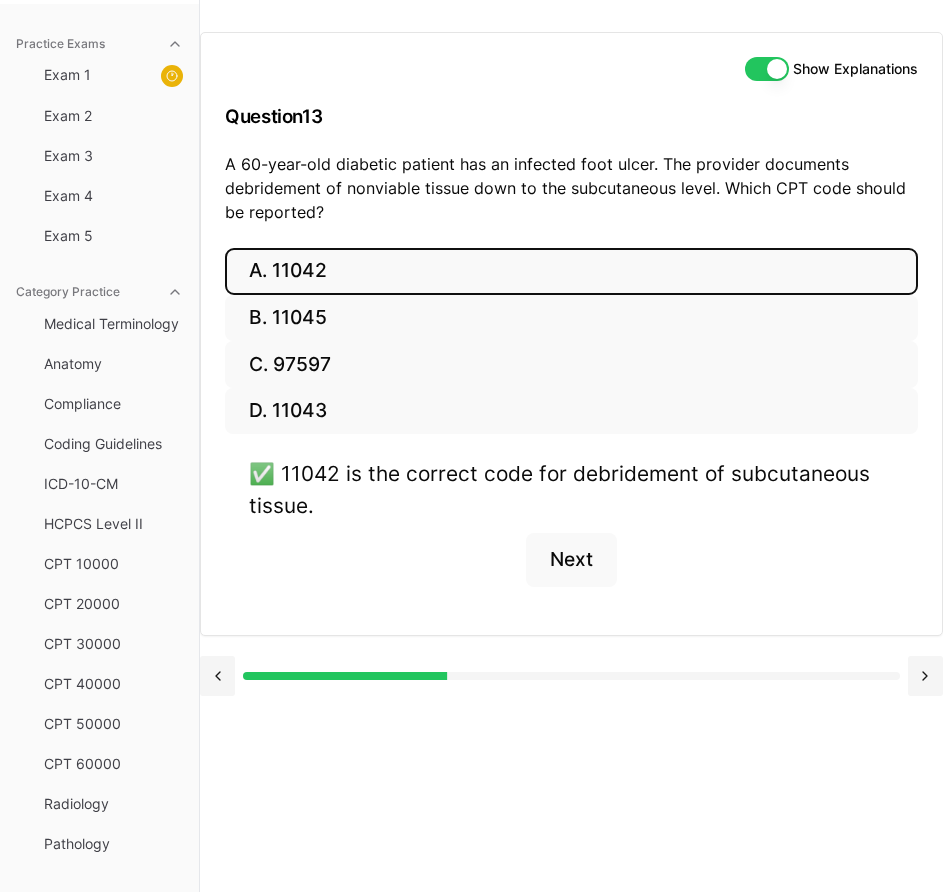 click on "A. 11042 B. 11045 C. 97597 D. 11043 ✅ 11042 is the correct code for debridement of subcutaneous tissue. Next" at bounding box center [571, 441] 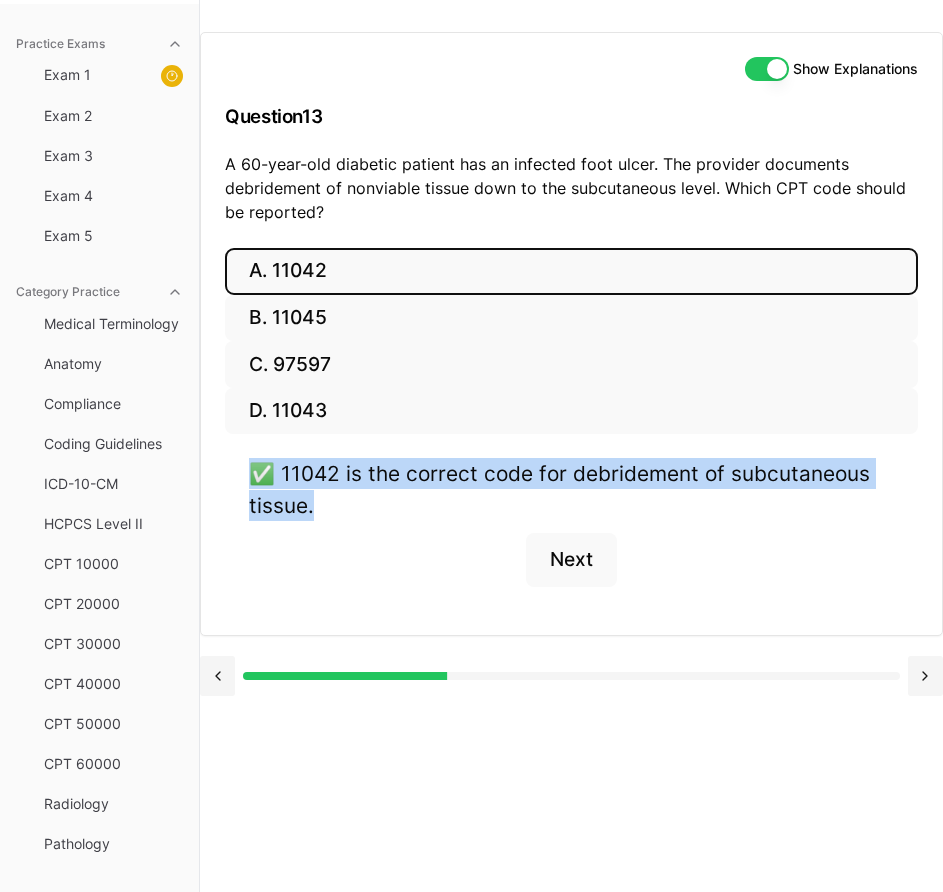 click on "A. 11042 B. 11045 C. 97597 D. 11043 ✅ 11042 is the correct code for debridement of subcutaneous tissue. Next" at bounding box center [571, 441] 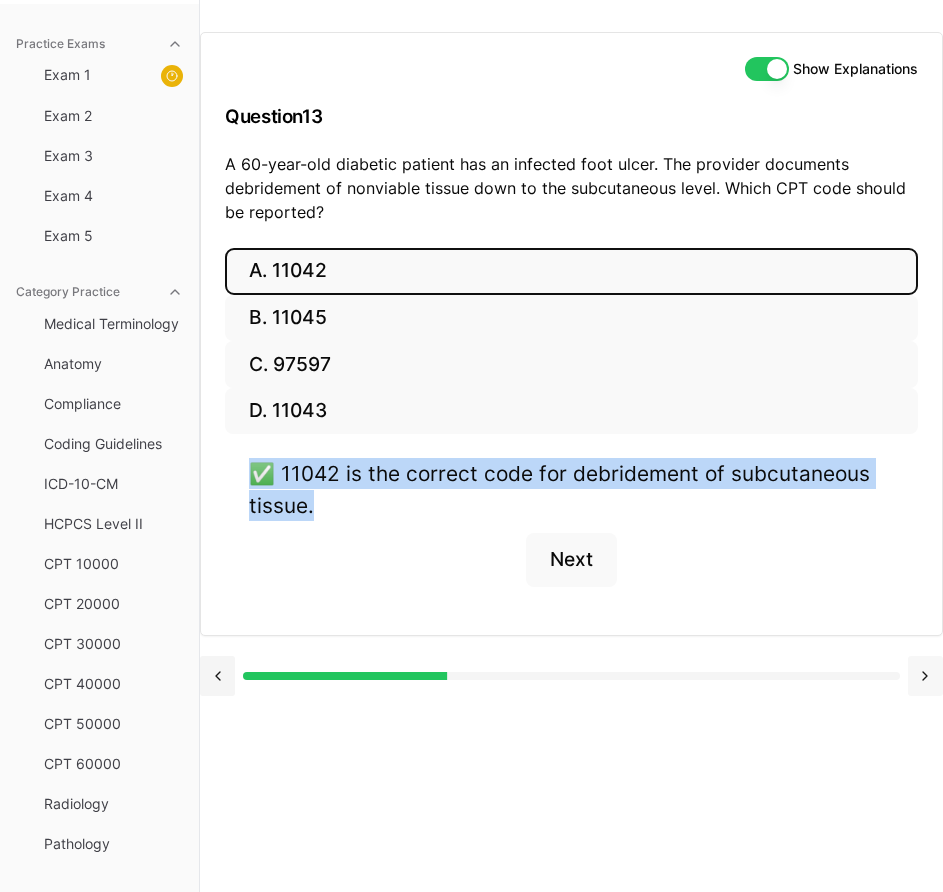 click at bounding box center (925, 676) 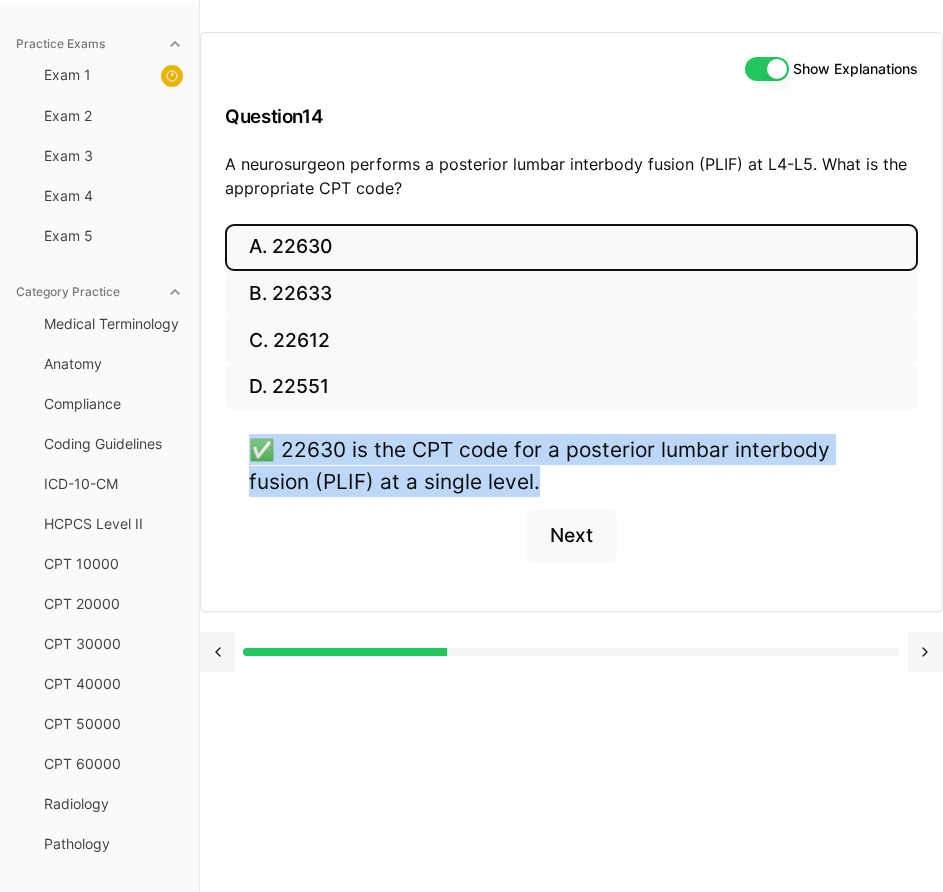 click at bounding box center [925, 652] 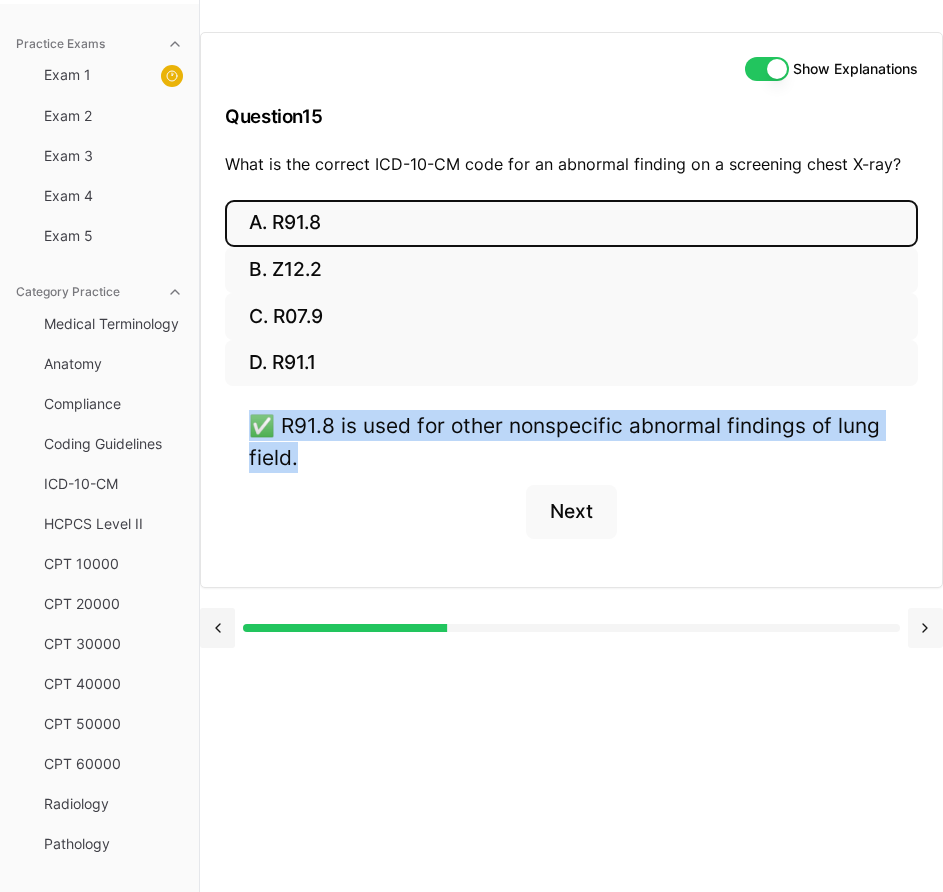 click at bounding box center [925, 628] 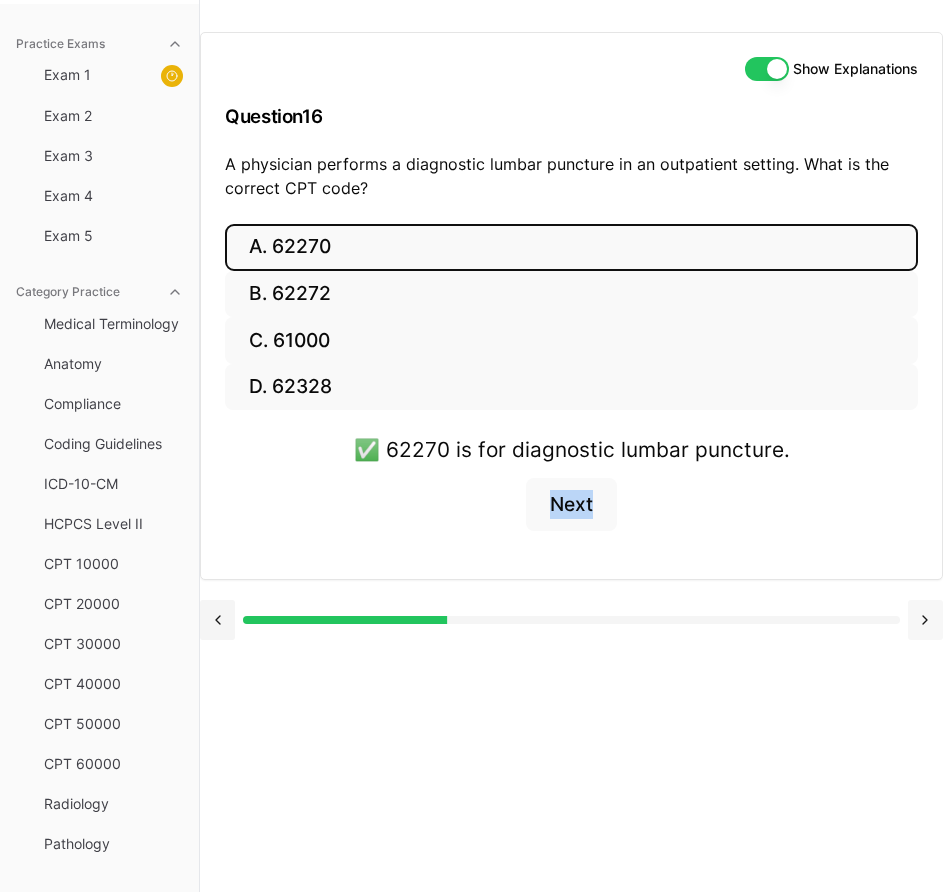 click on "Show Explanations Question  16 A physician performs a diagnostic lumbar puncture in an outpatient setting. What is the correct CPT code? A. [CODE] B. [CODE] C. [CODE] D. [CODE] ✅ [CODE] is for diagnostic lumbar puncture. Next" at bounding box center [571, 446] 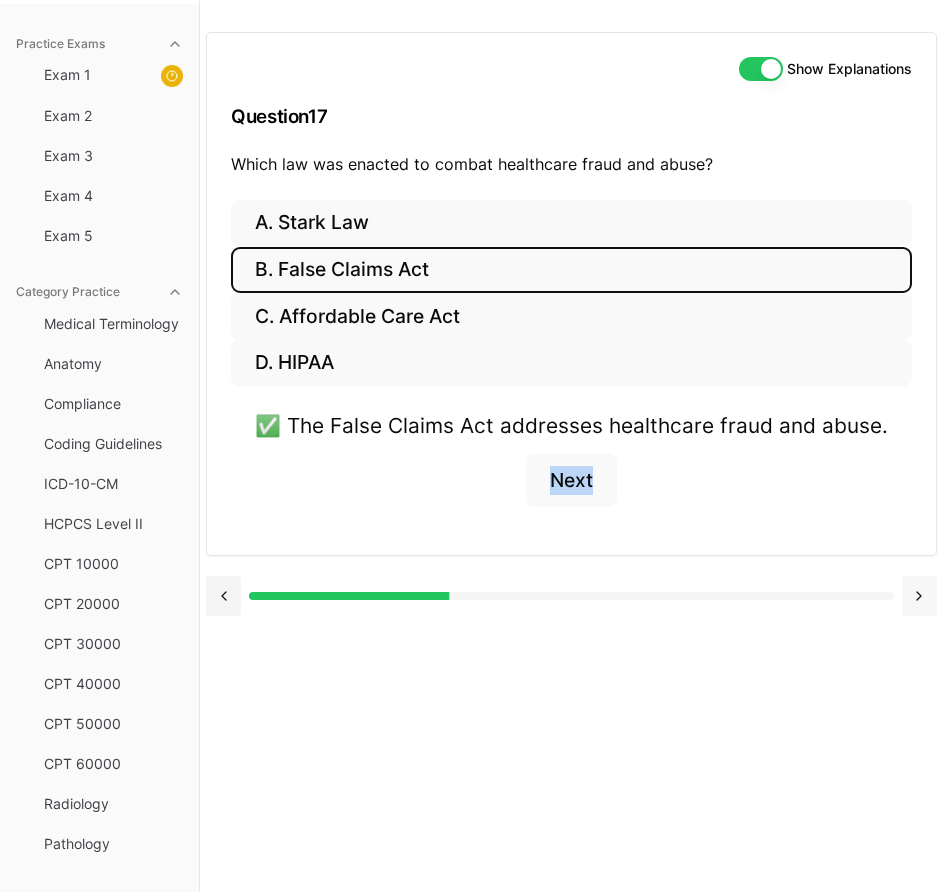 click at bounding box center [919, 596] 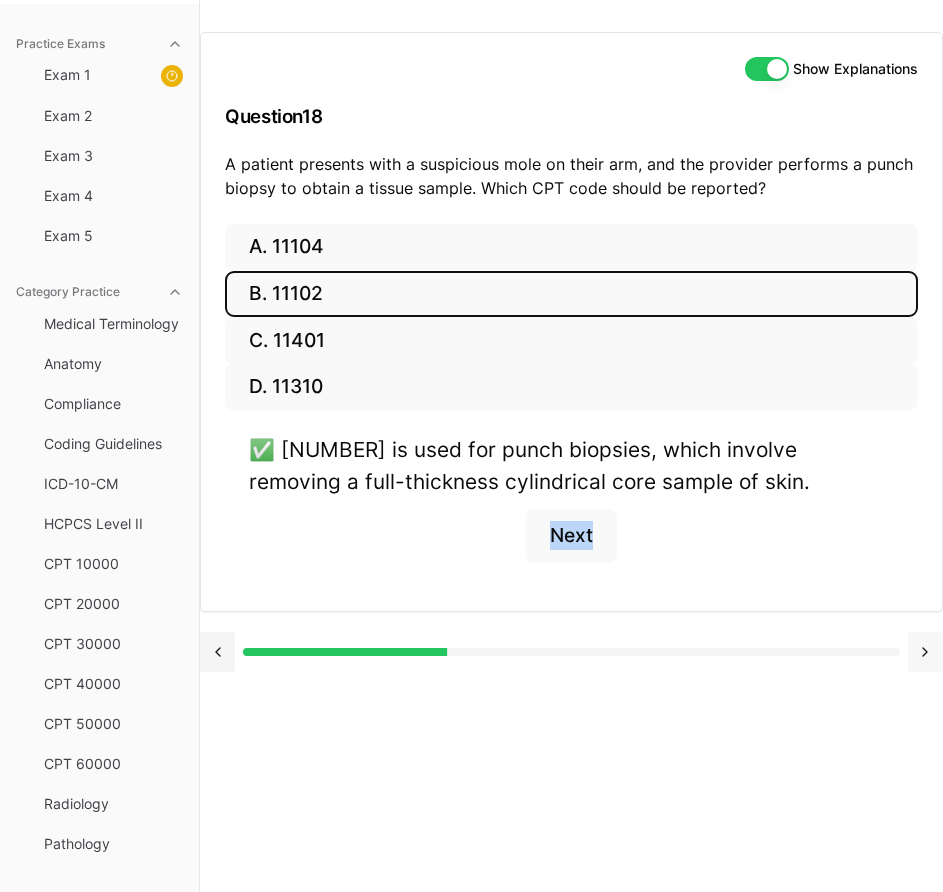 click on "✅ [NUMBER] is used for punch biopsies, which involve removing a full-thickness cylindrical core sample of skin. Next" at bounding box center (571, 510) 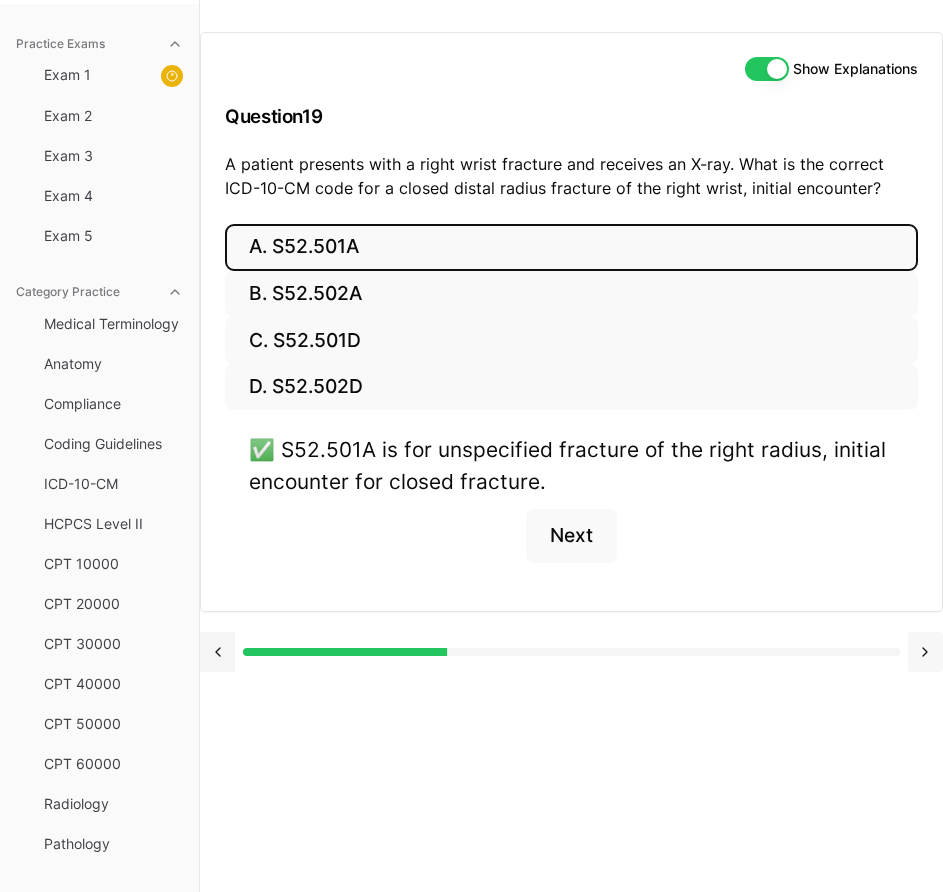 click at bounding box center (571, 650) 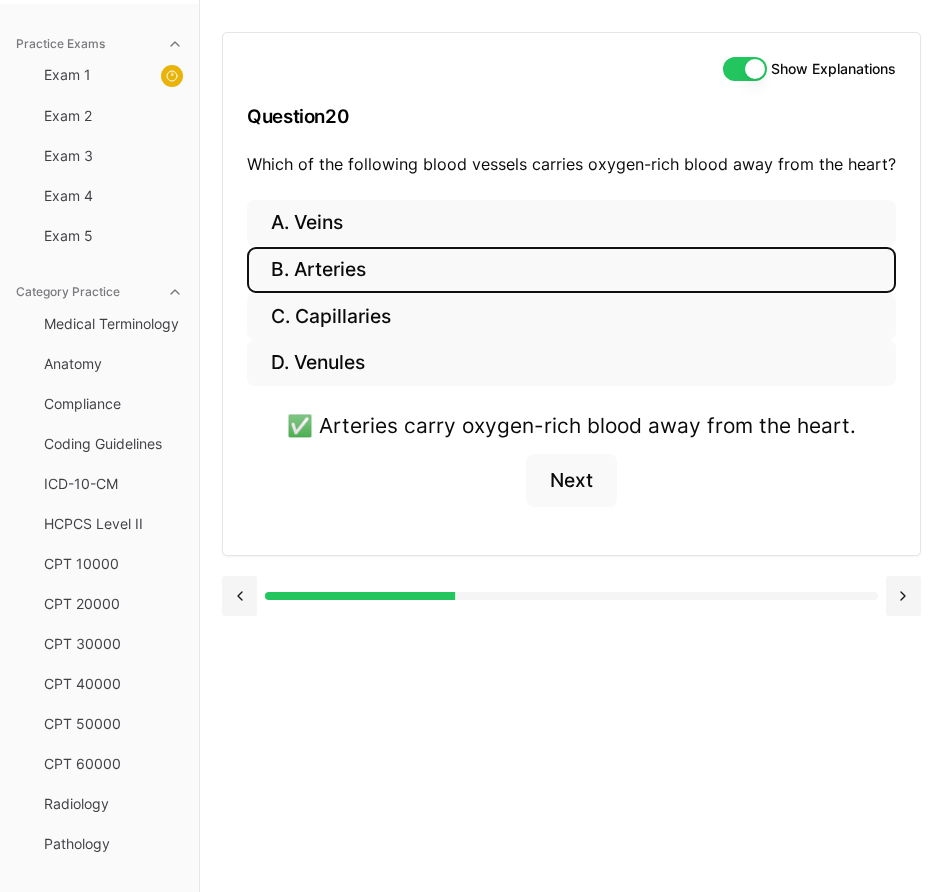 click at bounding box center [571, 594] 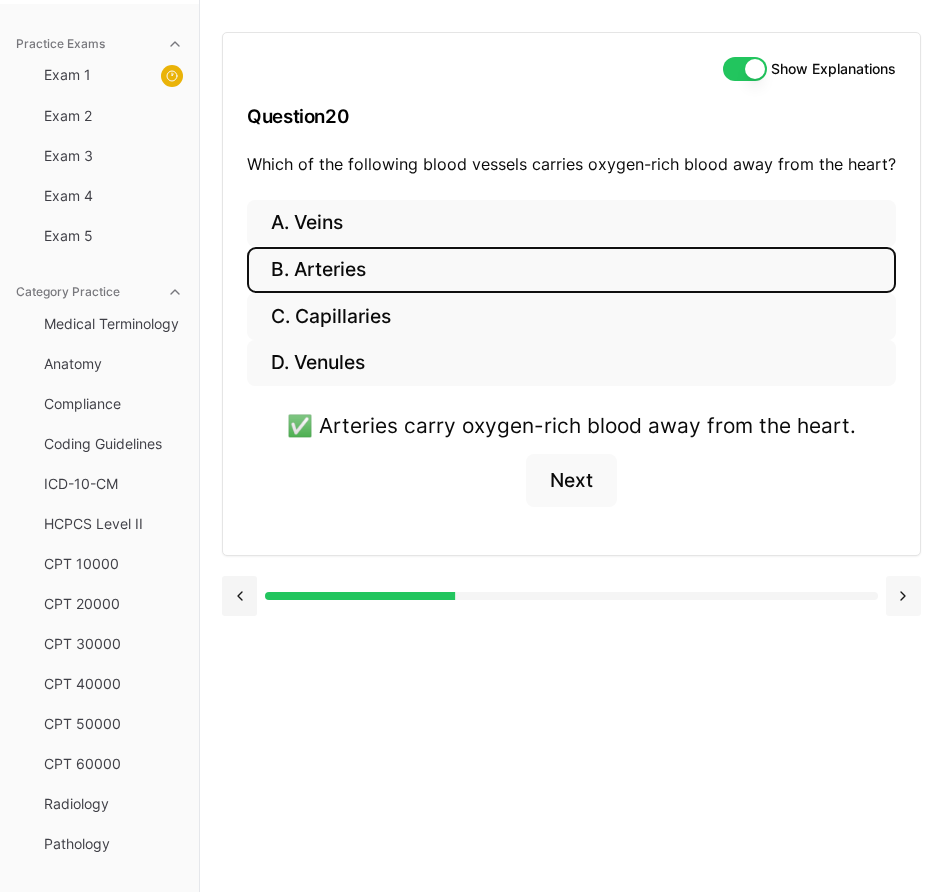 click at bounding box center [903, 596] 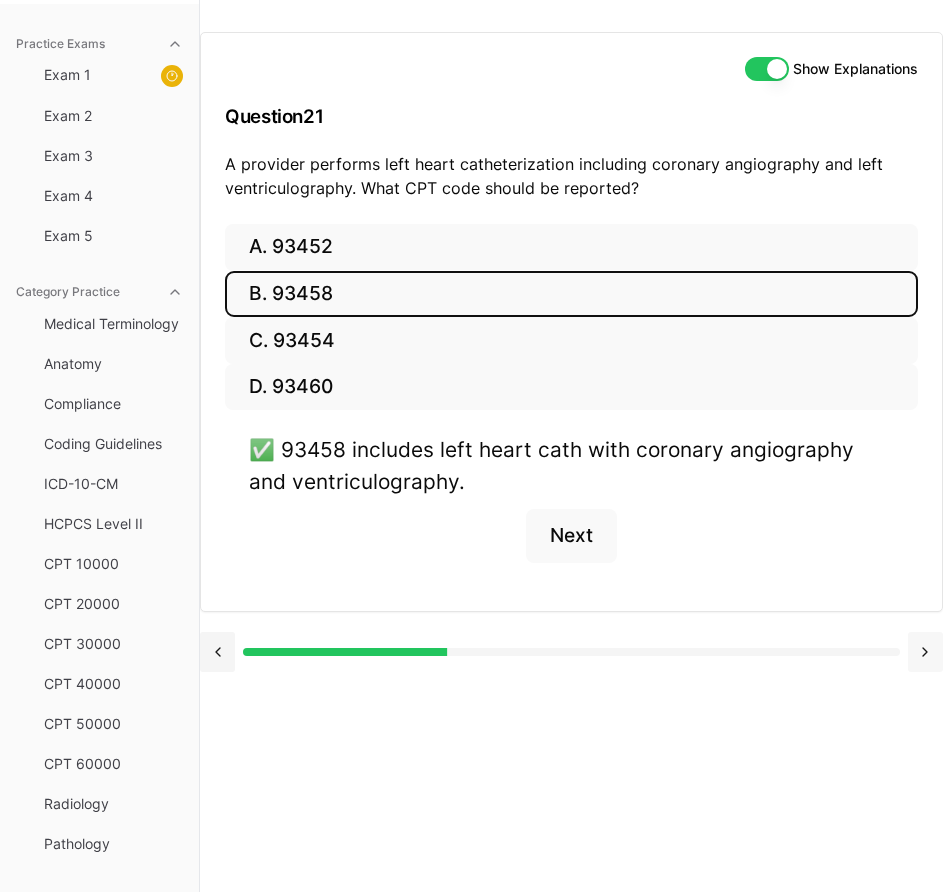 click at bounding box center (925, 652) 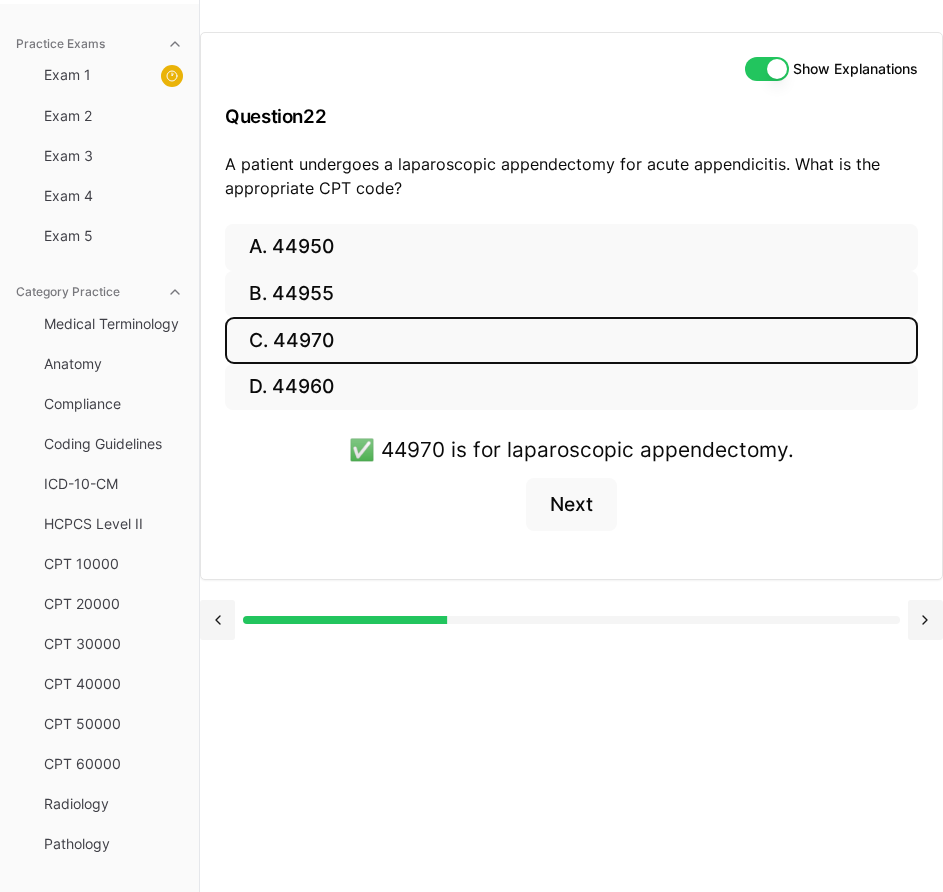 click at bounding box center (217, 620) 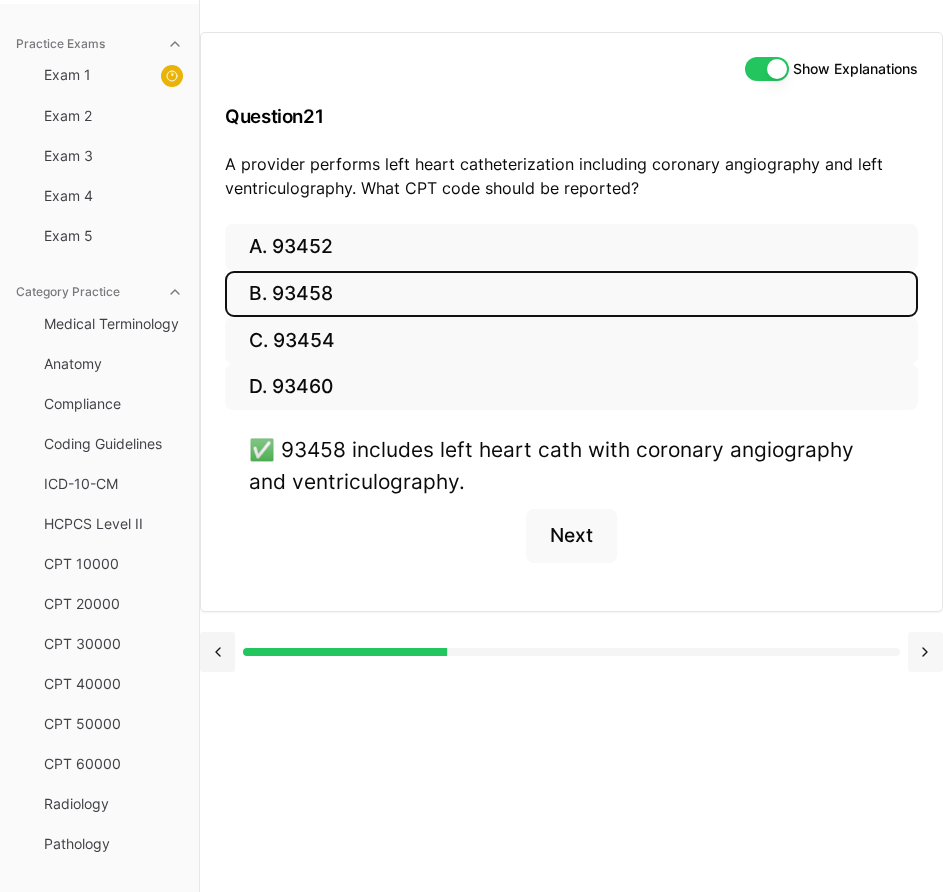 click at bounding box center (925, 652) 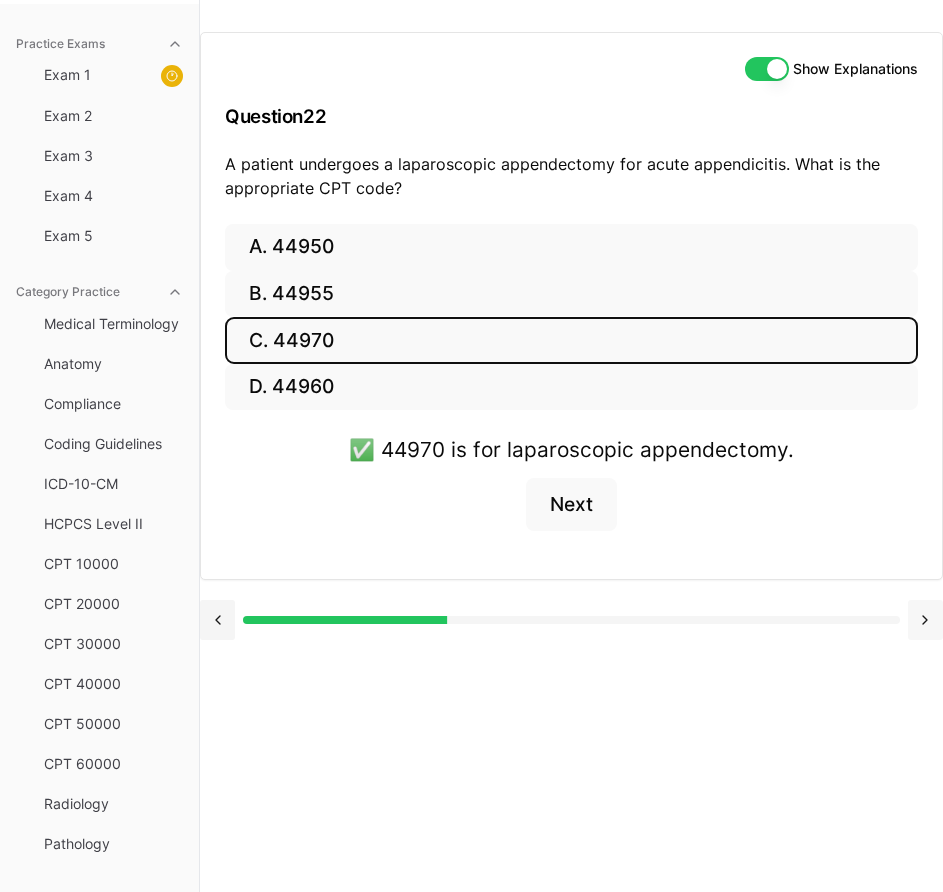 click on "Show Explanations Question  22 A patient undergoes a laparoscopic appendectomy for acute appendicitis. What is the appropriate CPT code? A. [CODE] B. [CODE] C. [CODE] D. [CODE] ✅ [CODE] is for laparoscopic appendectomy. Next" at bounding box center (571, 446) 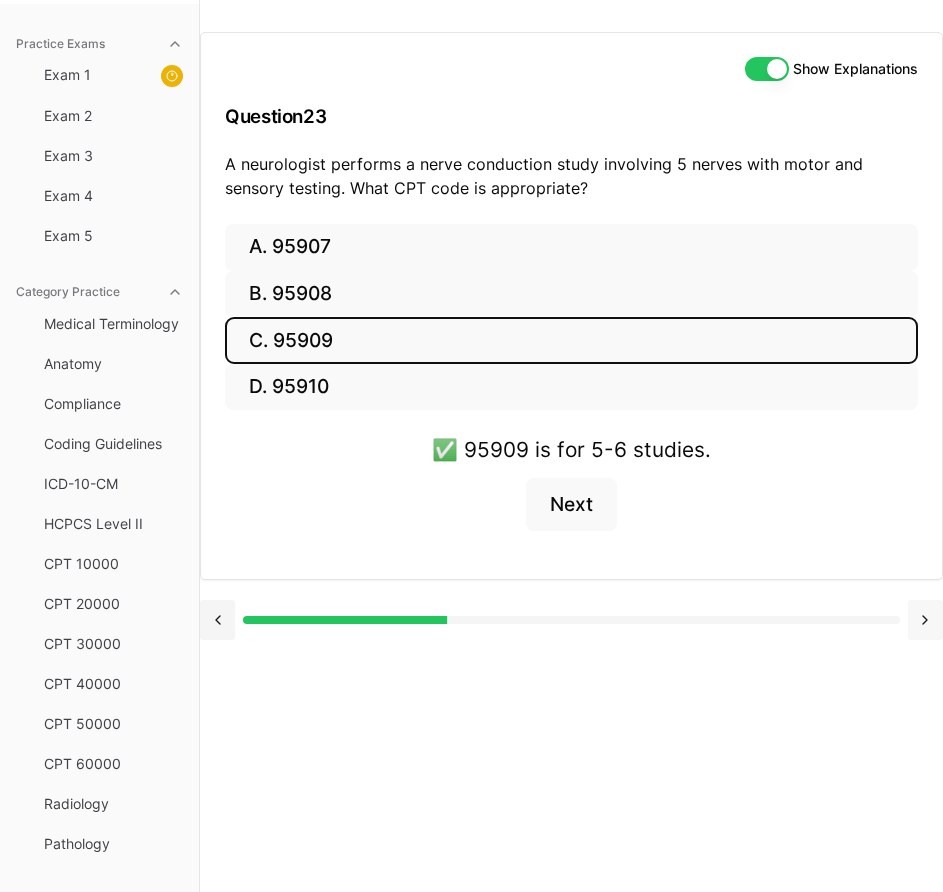 click at bounding box center (925, 620) 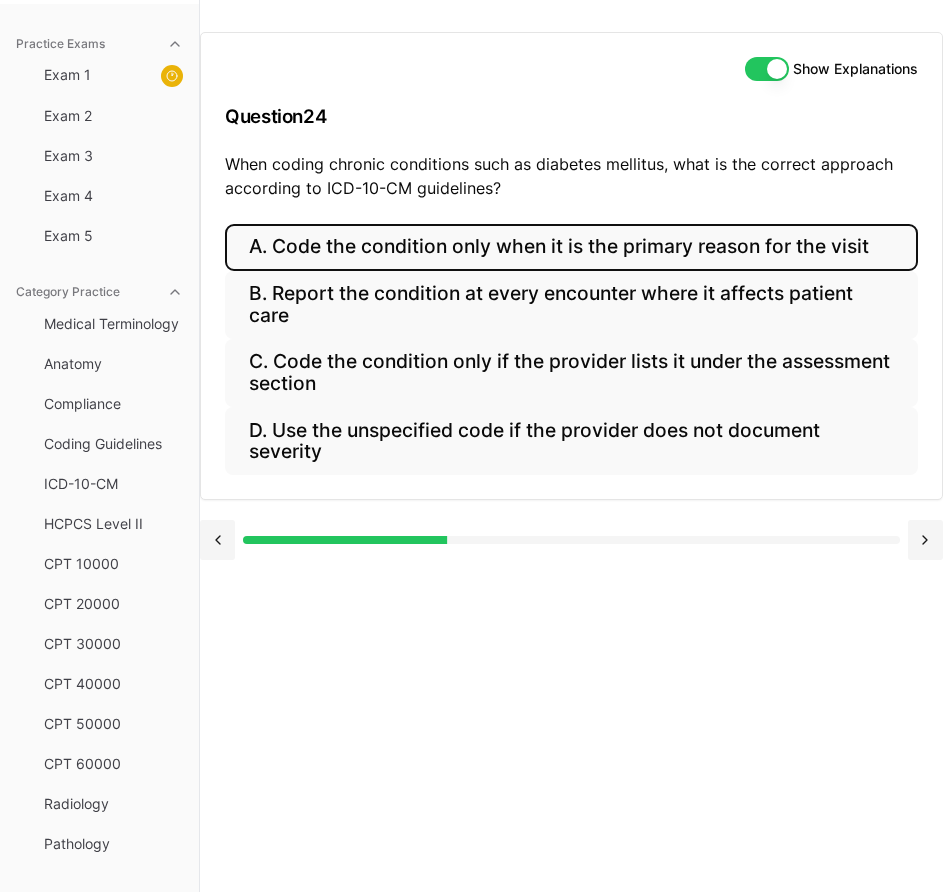 click on "A. Code the condition only when it is the primary reason for the visit" at bounding box center (571, 247) 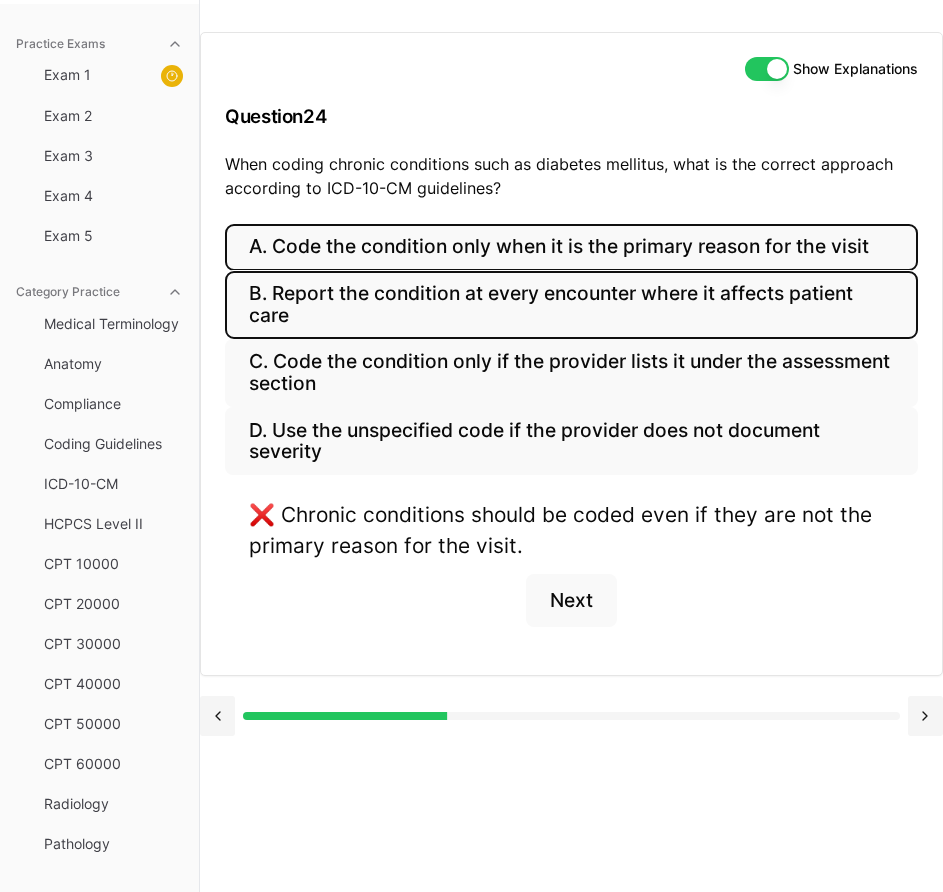 click on "B. Report the condition at every encounter where it affects patient care" at bounding box center (571, 305) 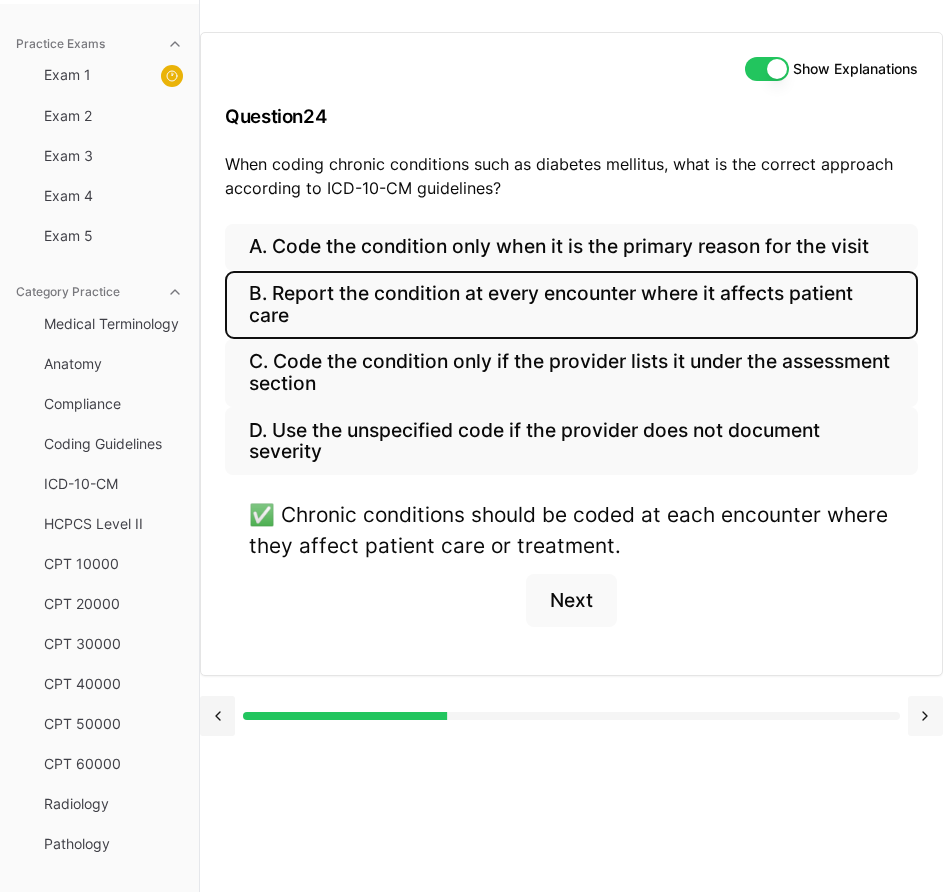 click at bounding box center (925, 716) 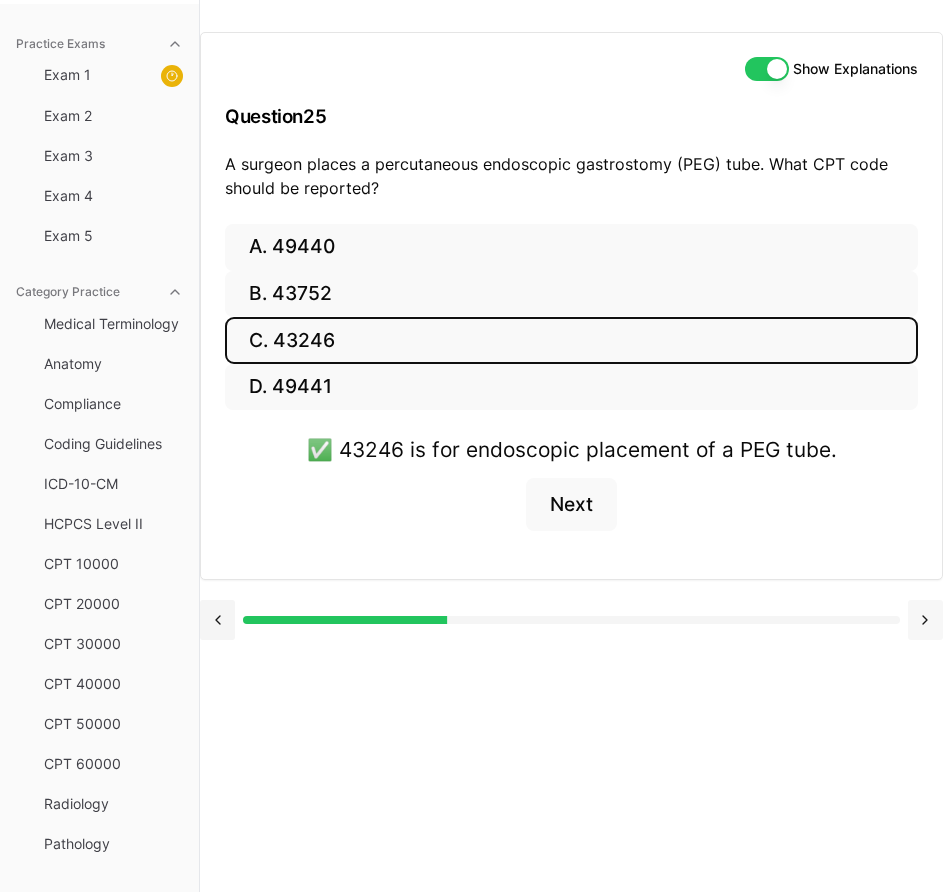 click at bounding box center (925, 620) 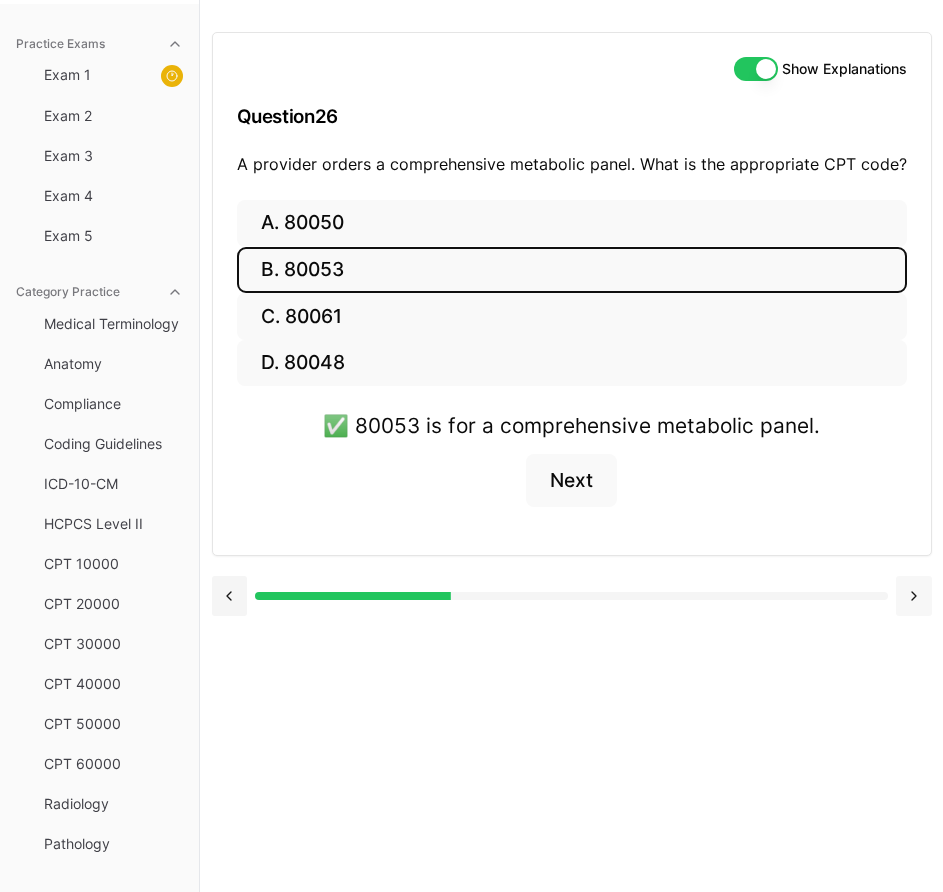 click at bounding box center (913, 596) 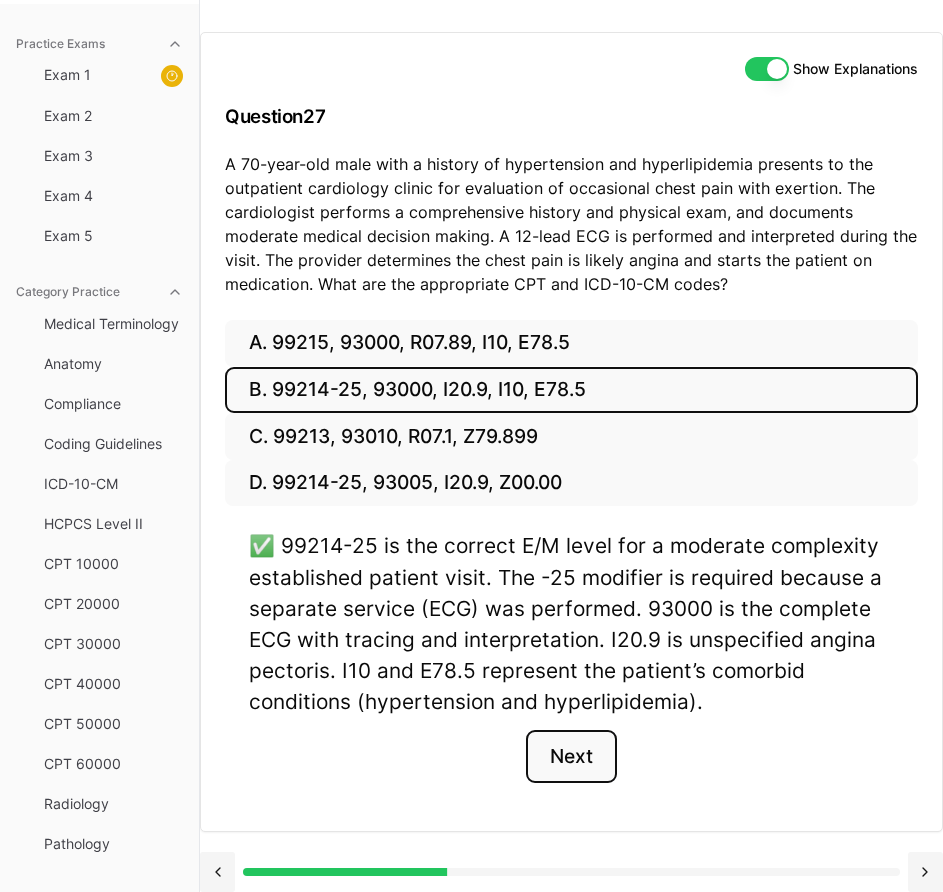 click on "Next" at bounding box center [571, 757] 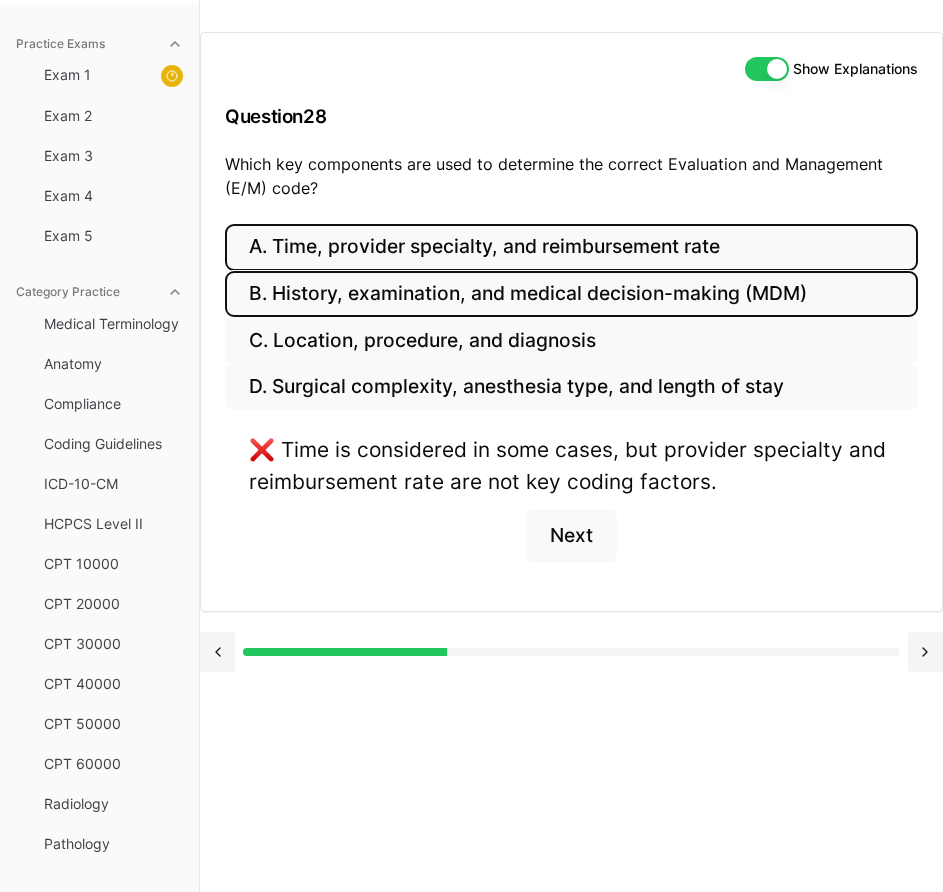 click on "B. History, examination, and medical decision-making (MDM)" at bounding box center (571, 294) 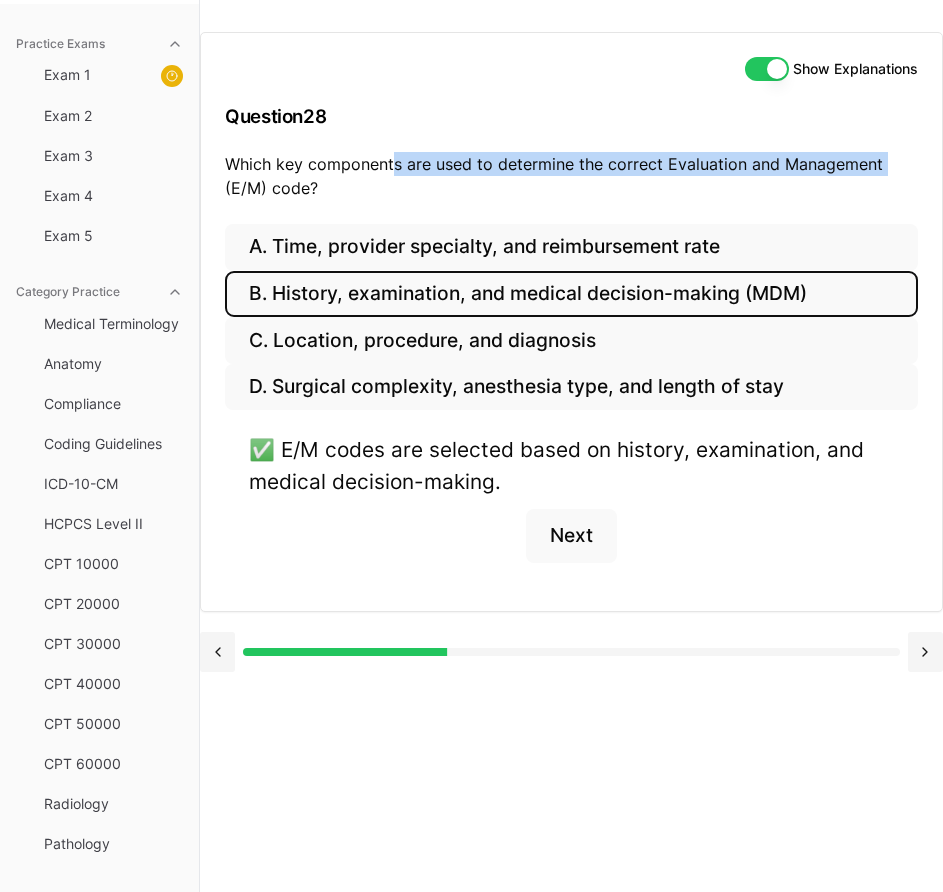 drag, startPoint x: 390, startPoint y: 169, endPoint x: 711, endPoint y: 333, distance: 360.46774 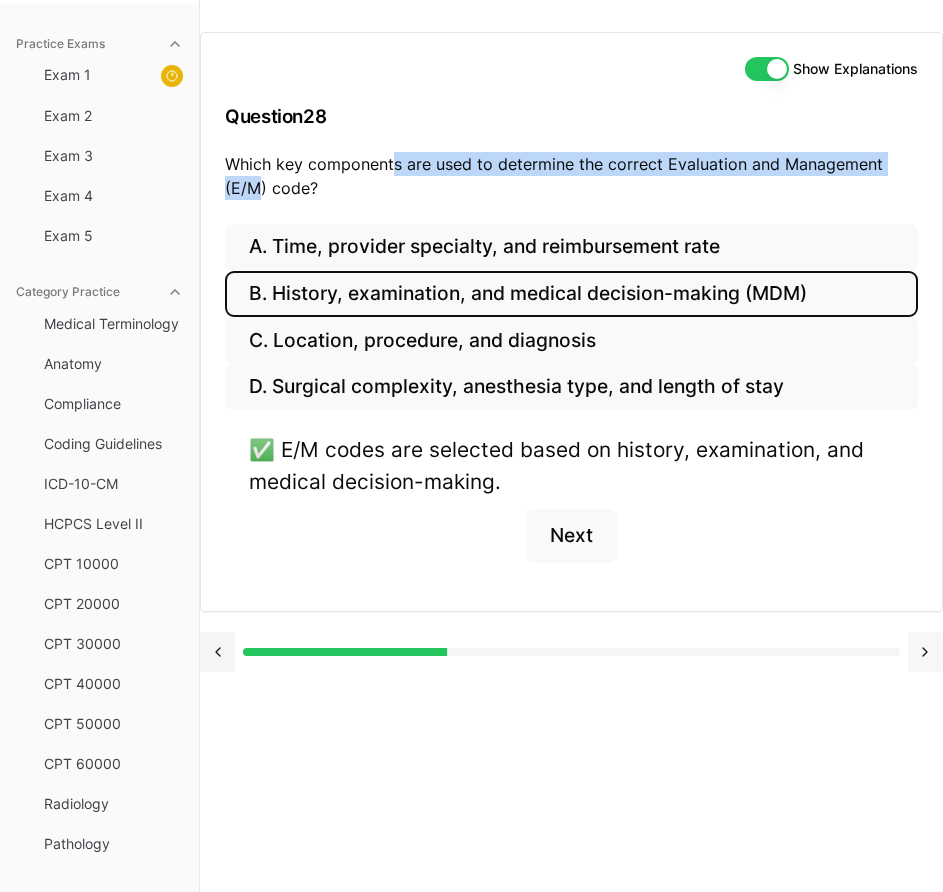 click at bounding box center [925, 652] 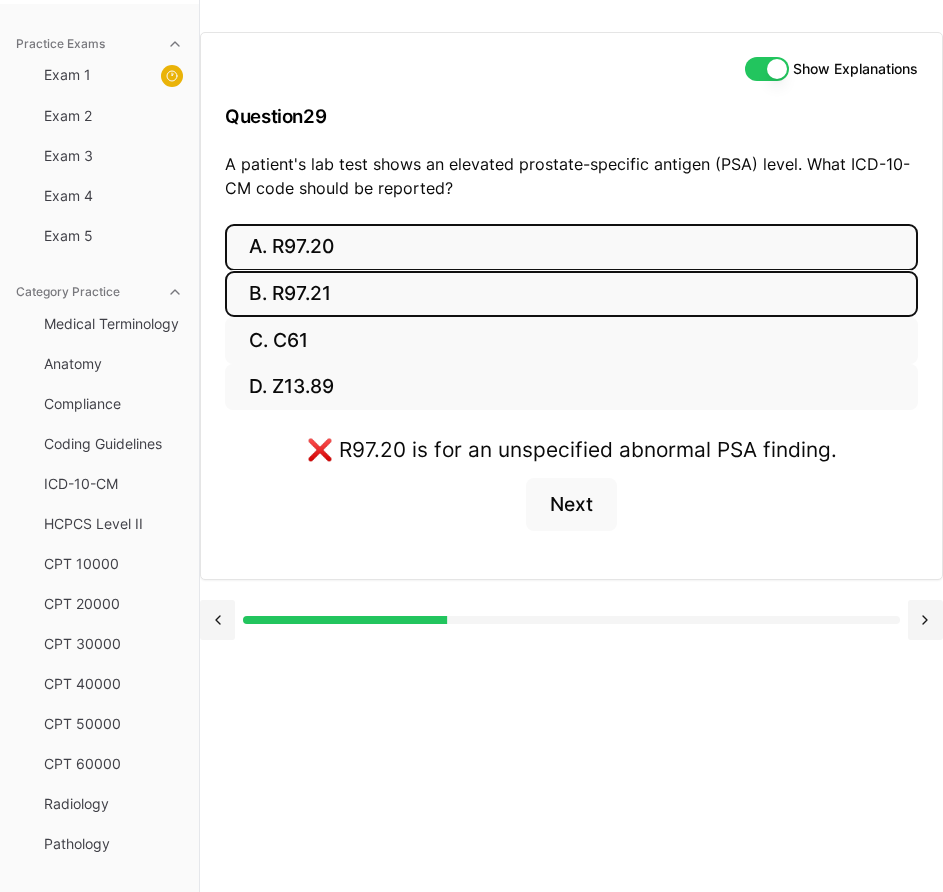 click on "B. R97.21" at bounding box center [571, 294] 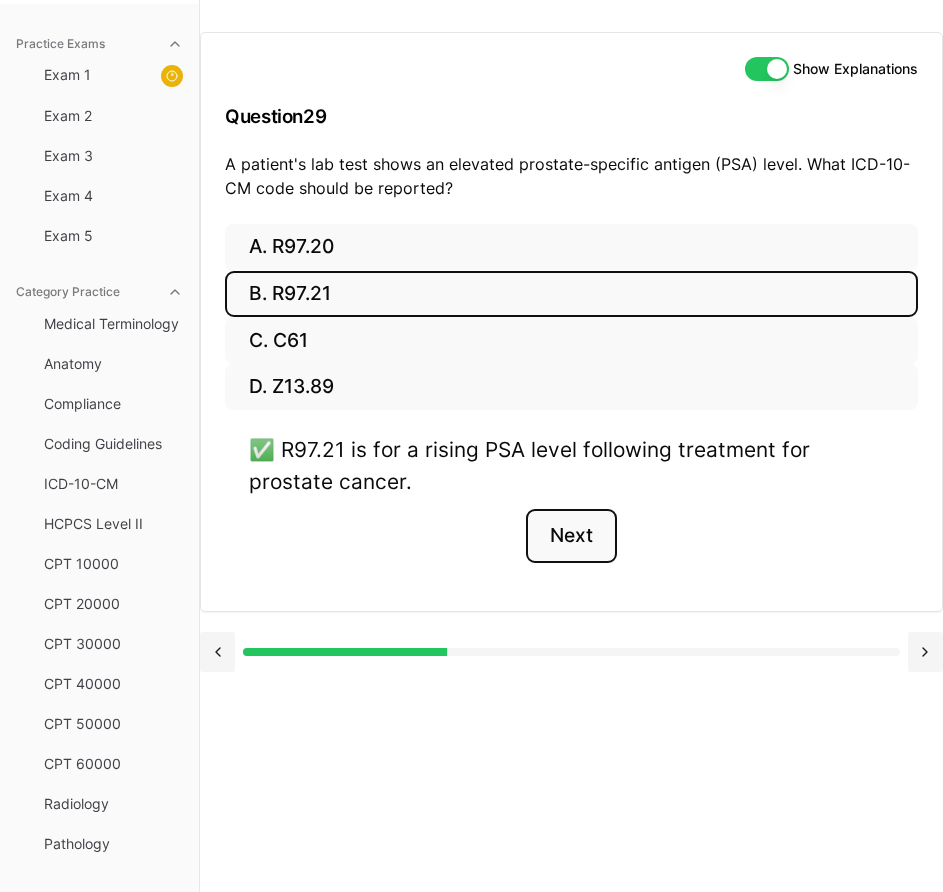click on "Next" at bounding box center [571, 536] 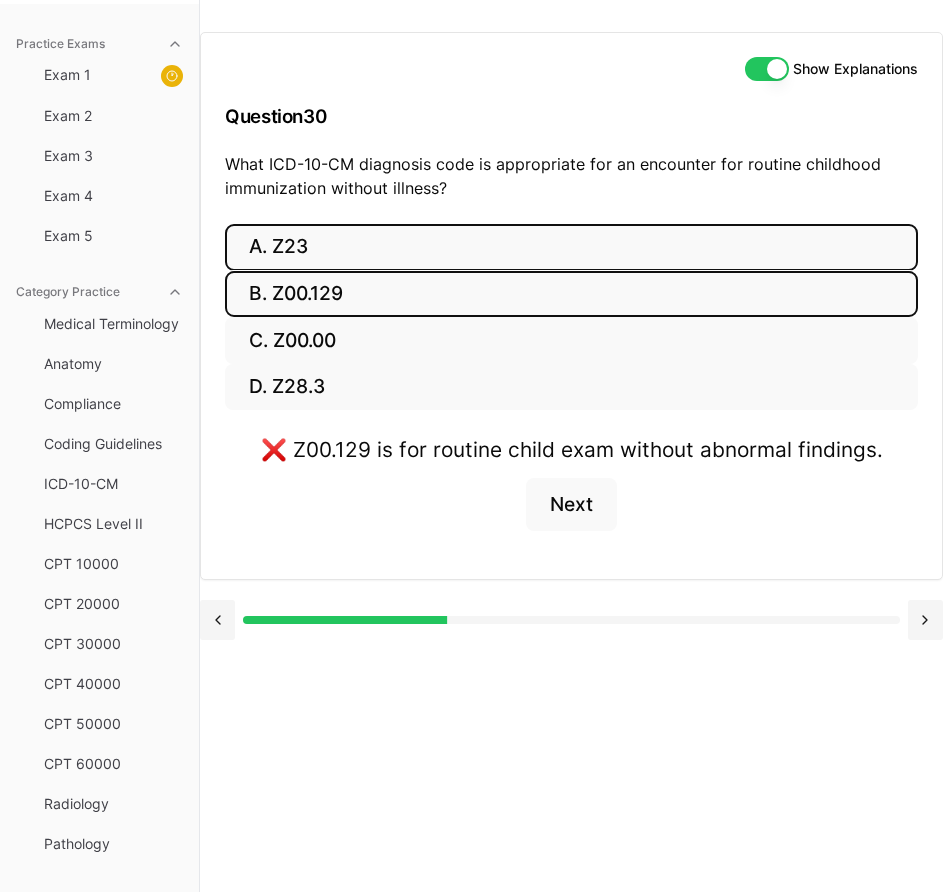 click on "A. Z23" at bounding box center [571, 247] 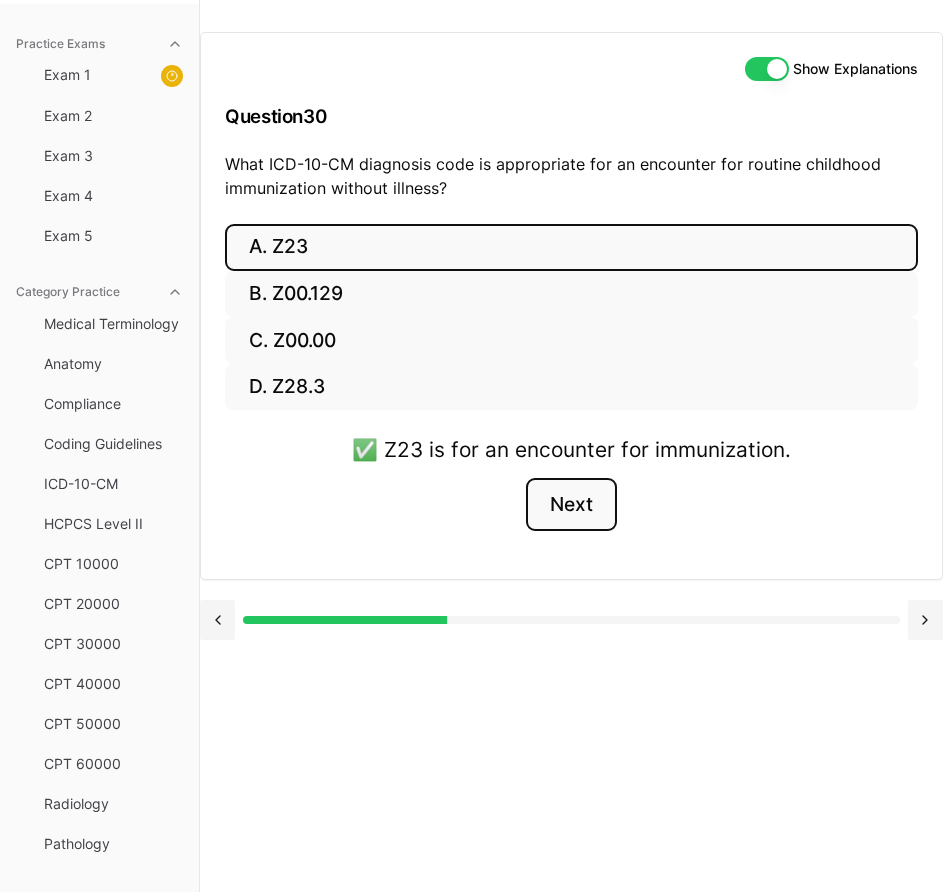 click on "Next" at bounding box center [571, 505] 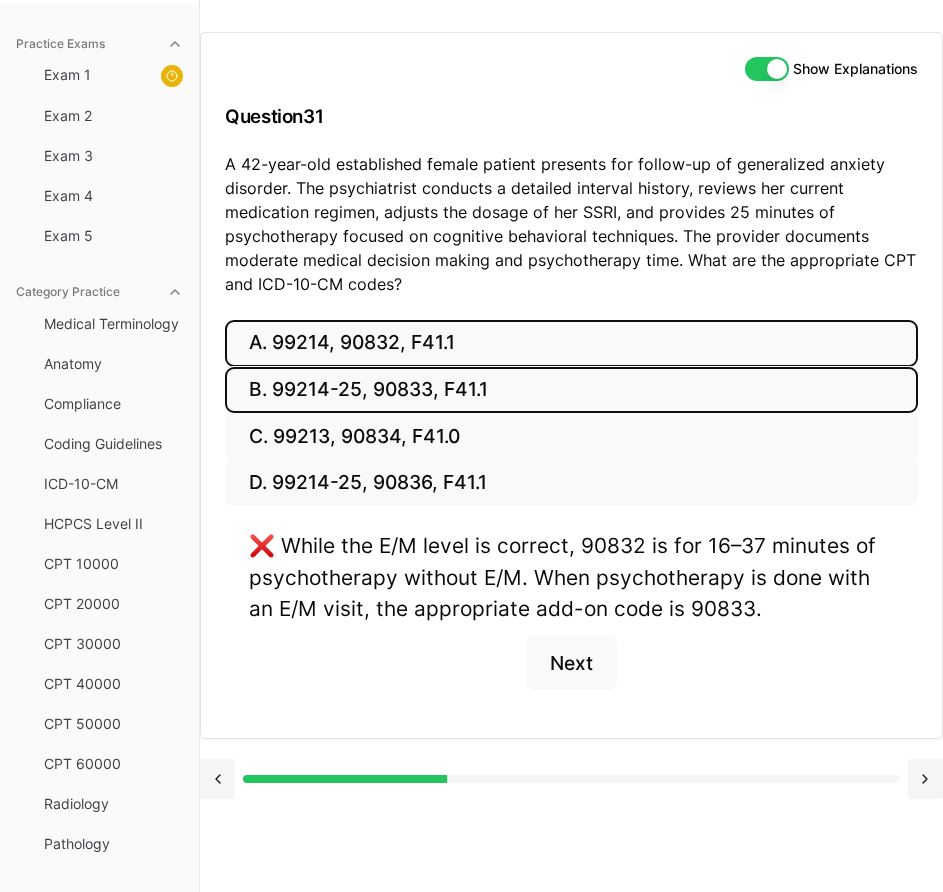 click on "B. 99214-25, 90833, F41.1" at bounding box center [571, 390] 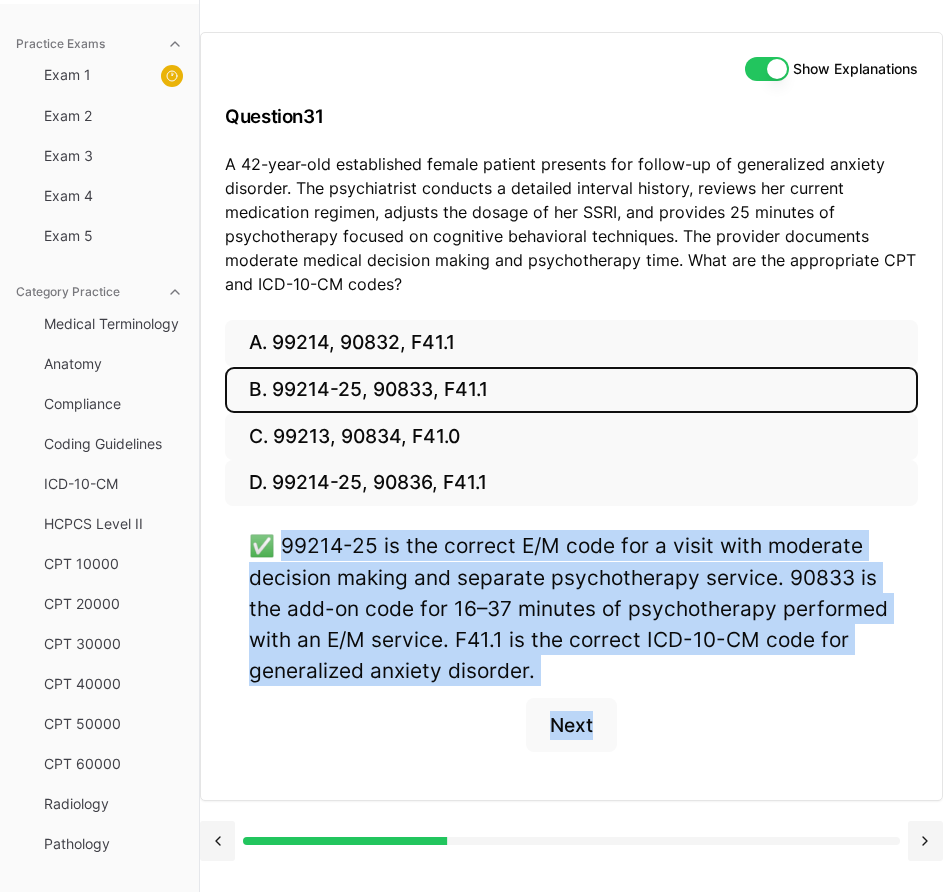 drag, startPoint x: 289, startPoint y: 568, endPoint x: 642, endPoint y: 731, distance: 388.81616 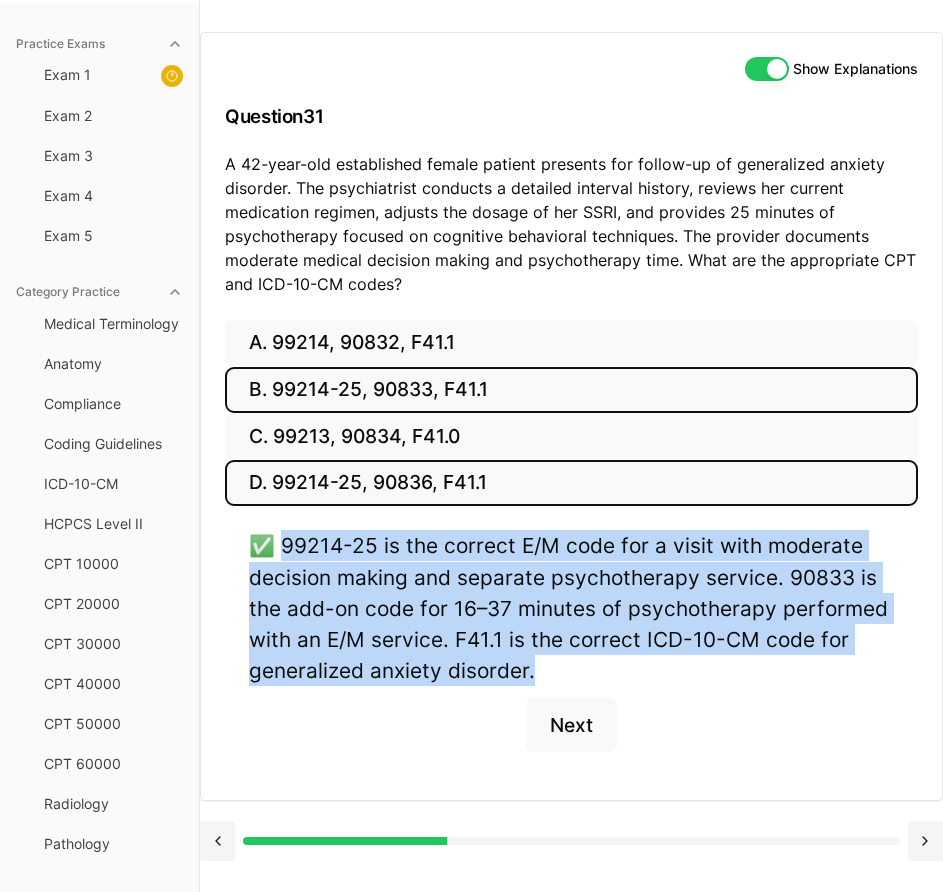 click on "D. 99214-25, 90836, F41.1" at bounding box center (571, 483) 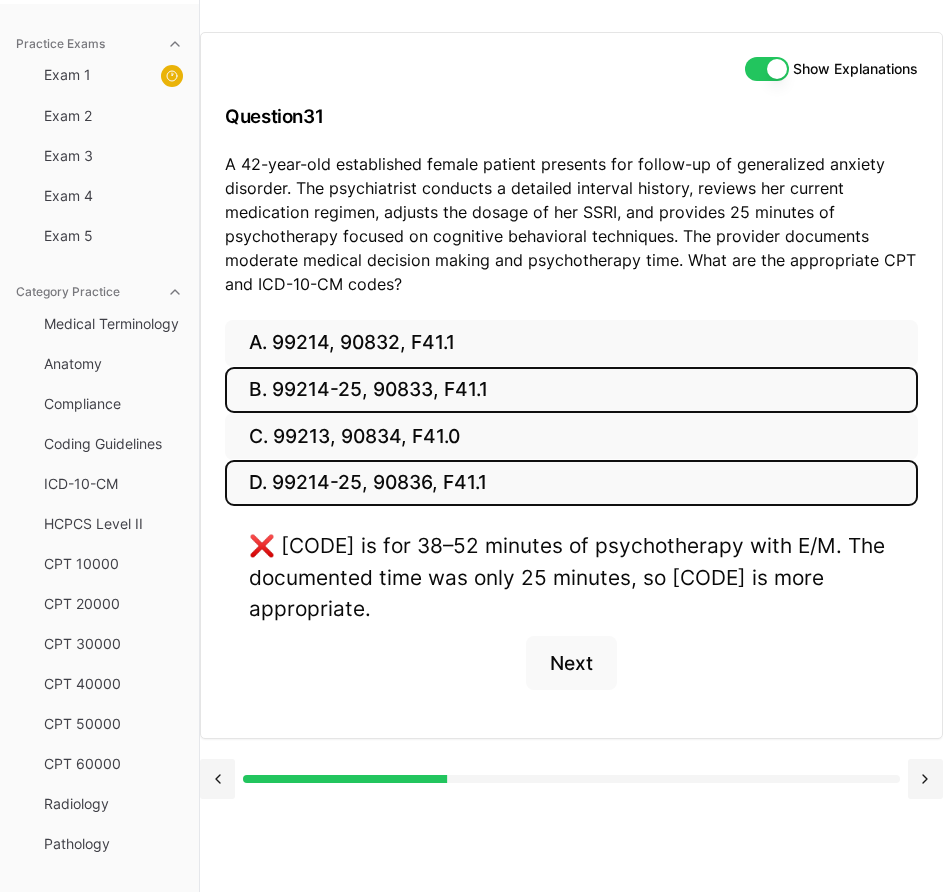 click on "B. 99214-25, 90833, F41.1" at bounding box center (571, 390) 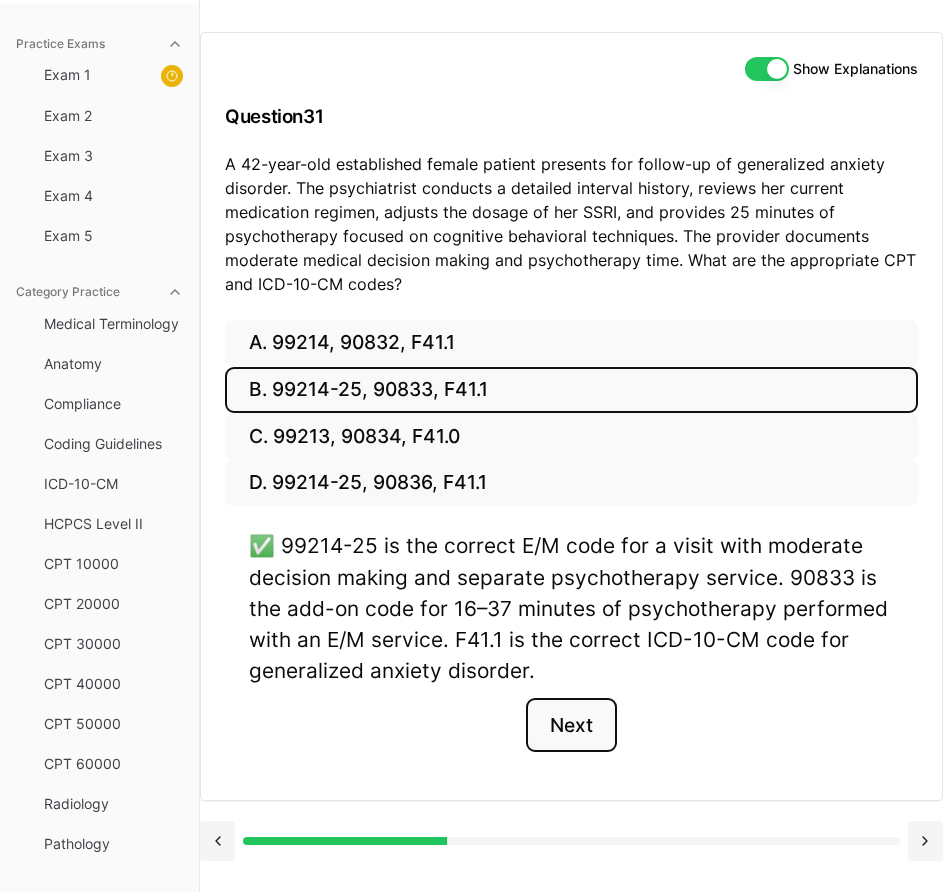 click on "Next" at bounding box center (571, 725) 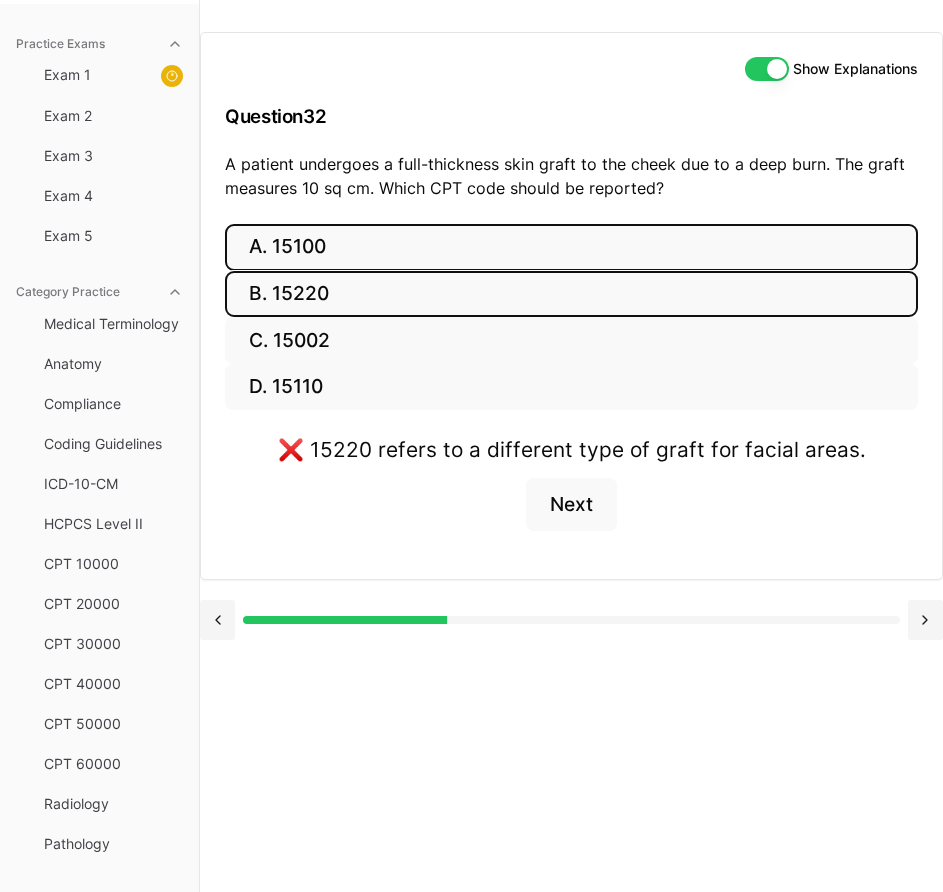 click on "A. 15100" at bounding box center (571, 247) 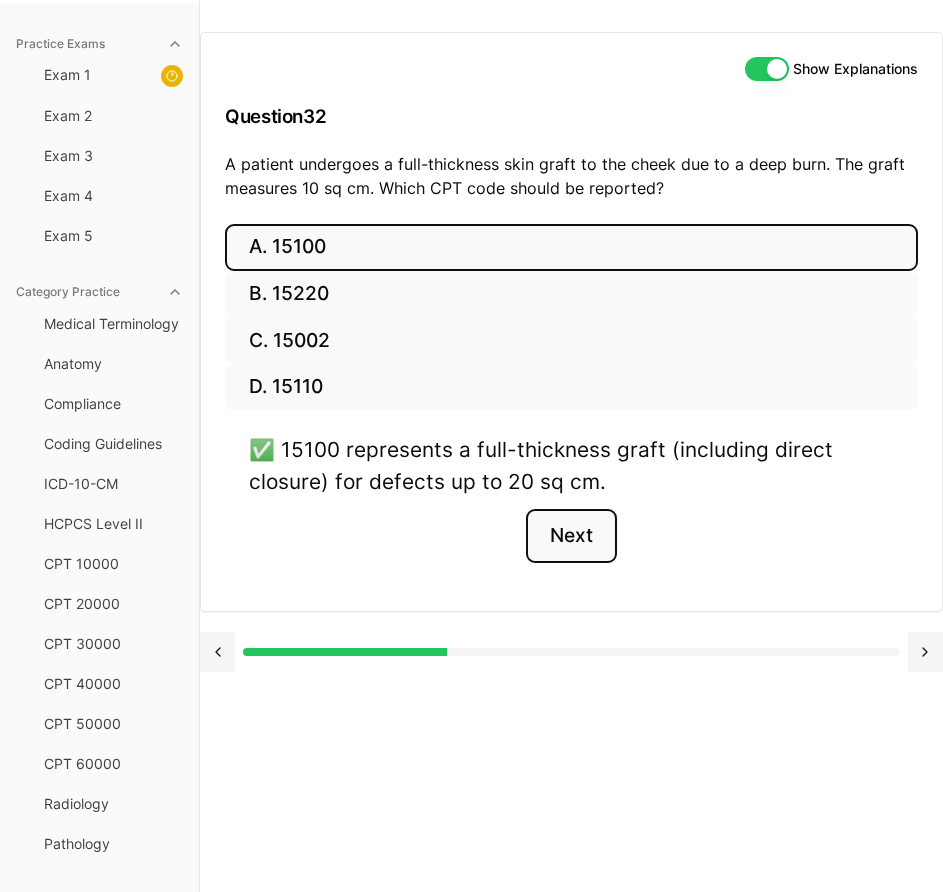 click on "Next" at bounding box center (571, 536) 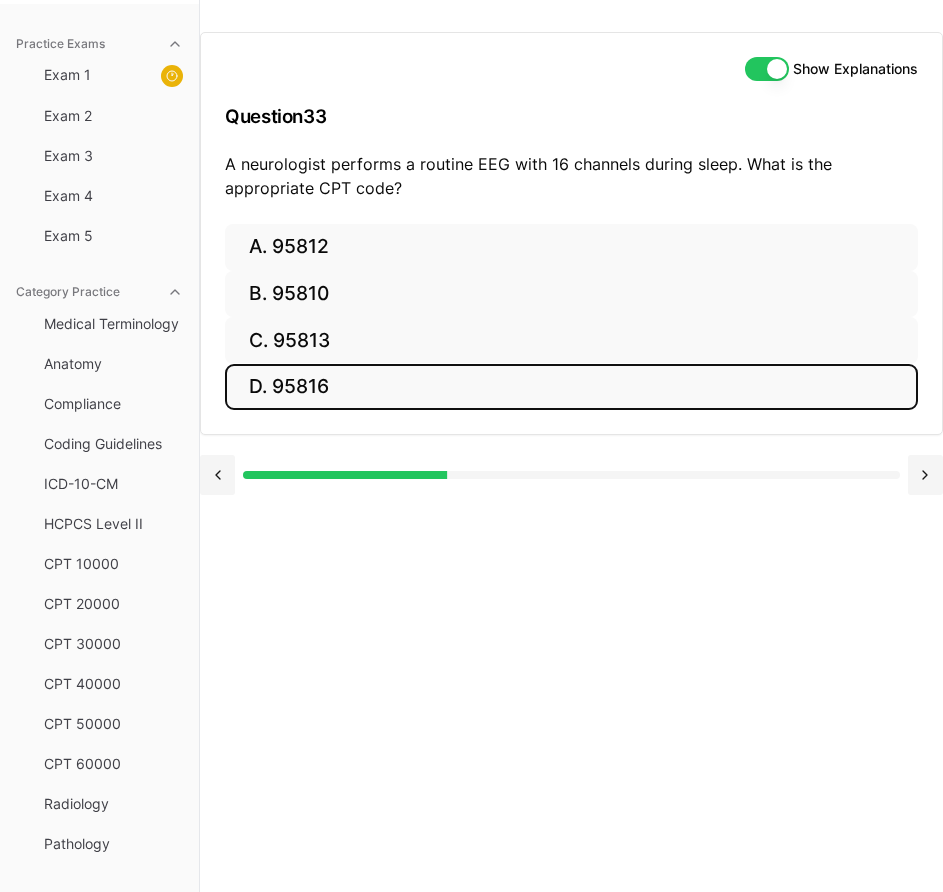 click on "D. 95816" at bounding box center (571, 387) 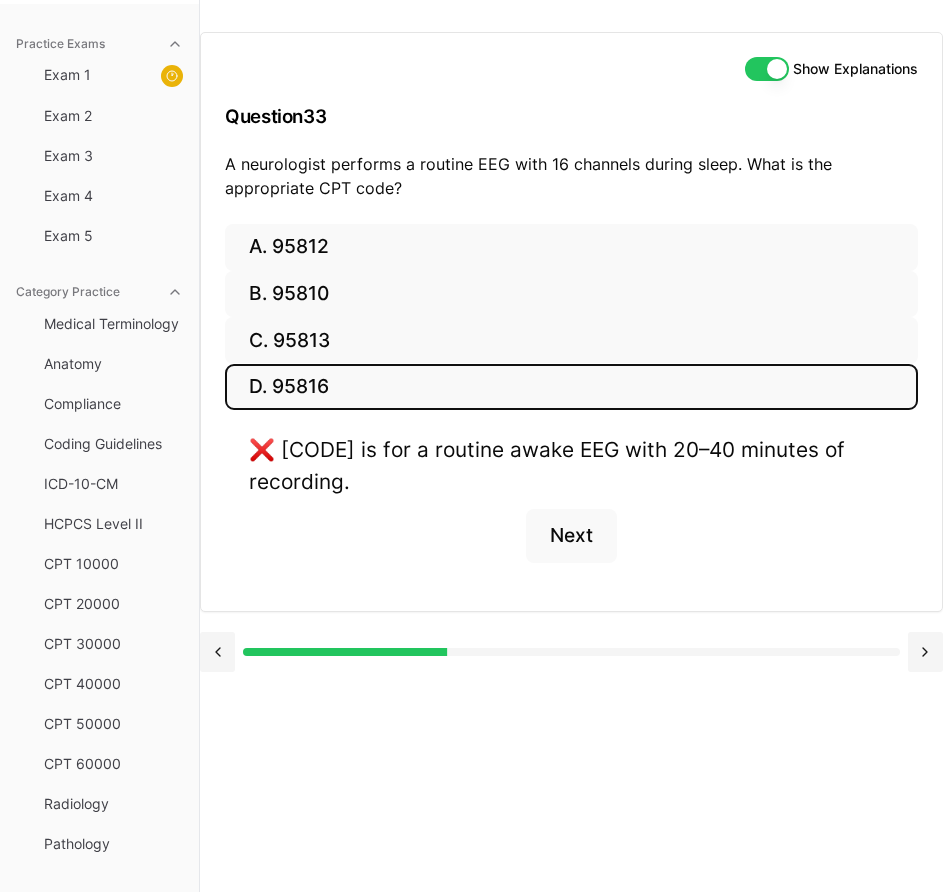 click on "D. 95816" at bounding box center [571, 387] 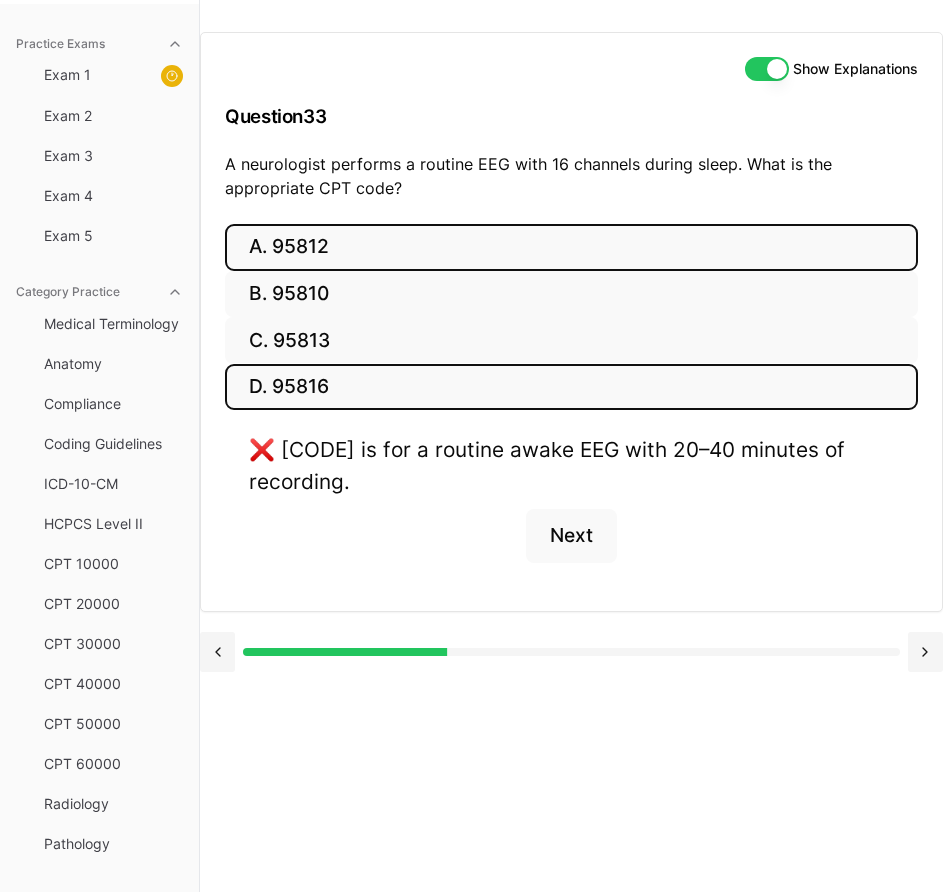 click on "A. 95812" at bounding box center [571, 247] 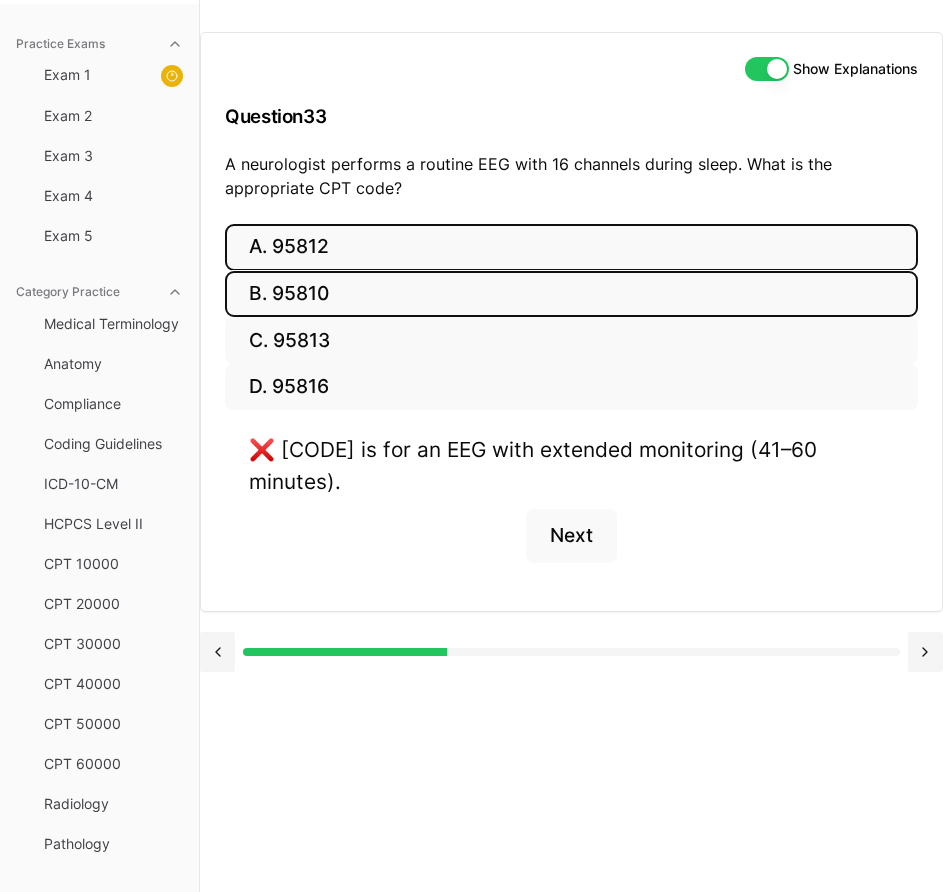 click on "B. 95810" at bounding box center (571, 294) 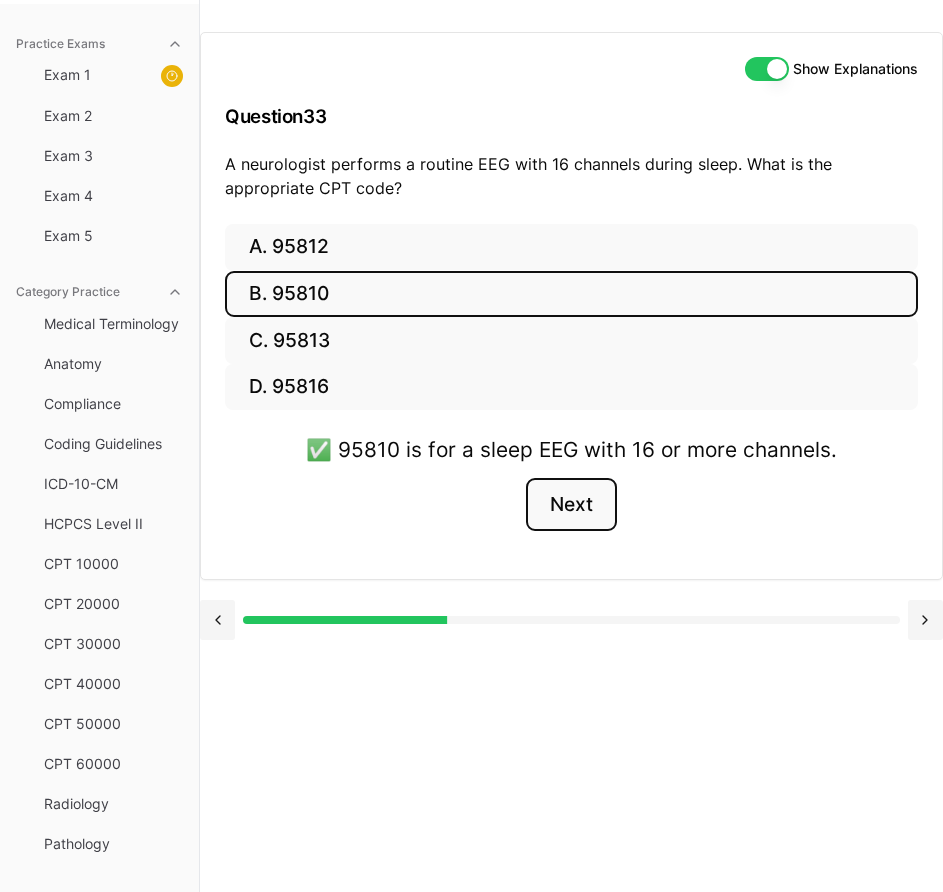 click on "Next" at bounding box center (571, 505) 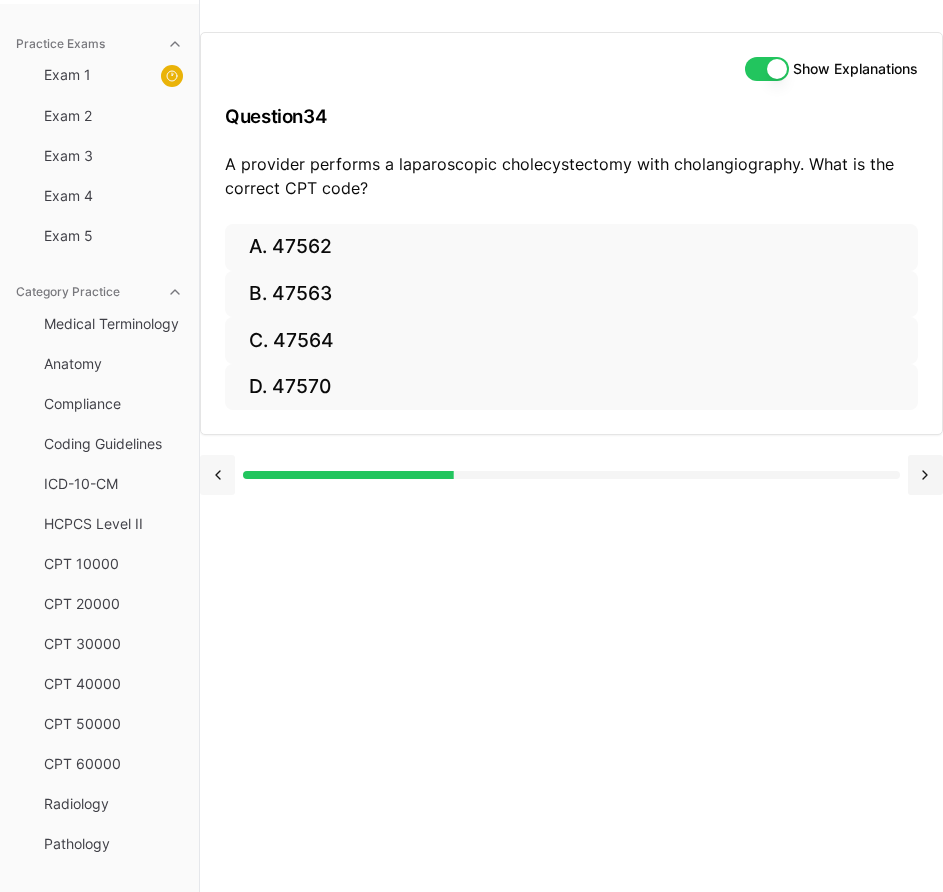 click at bounding box center (217, 475) 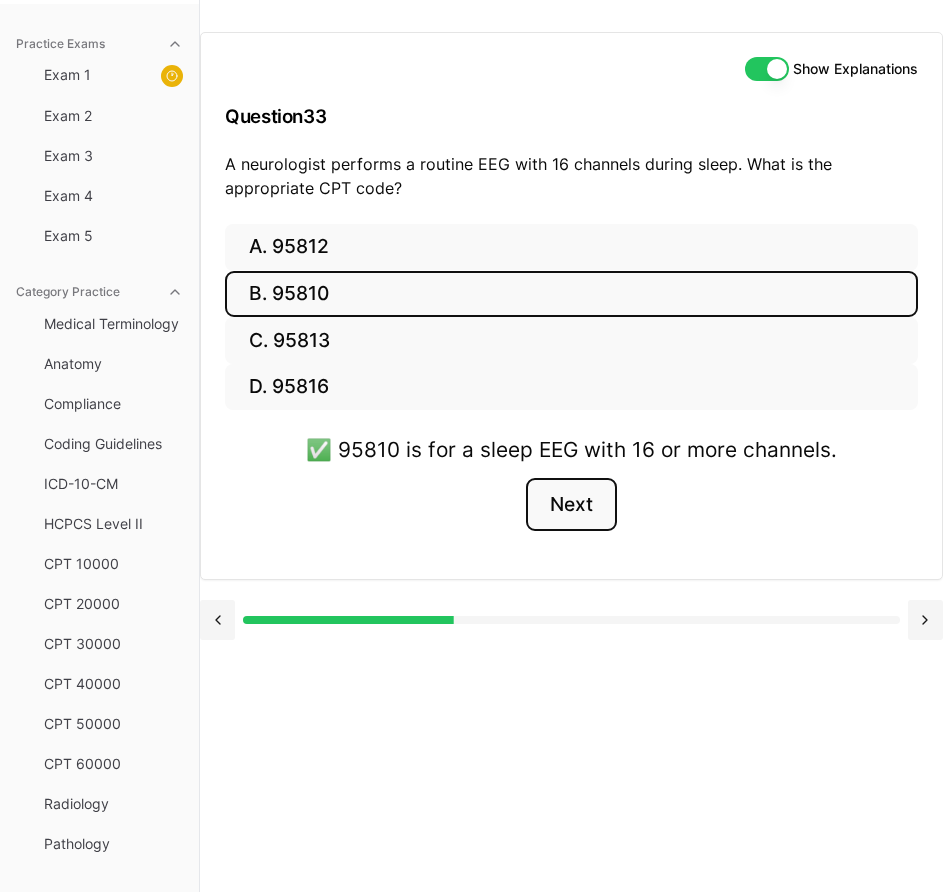 click on "Next" at bounding box center (571, 505) 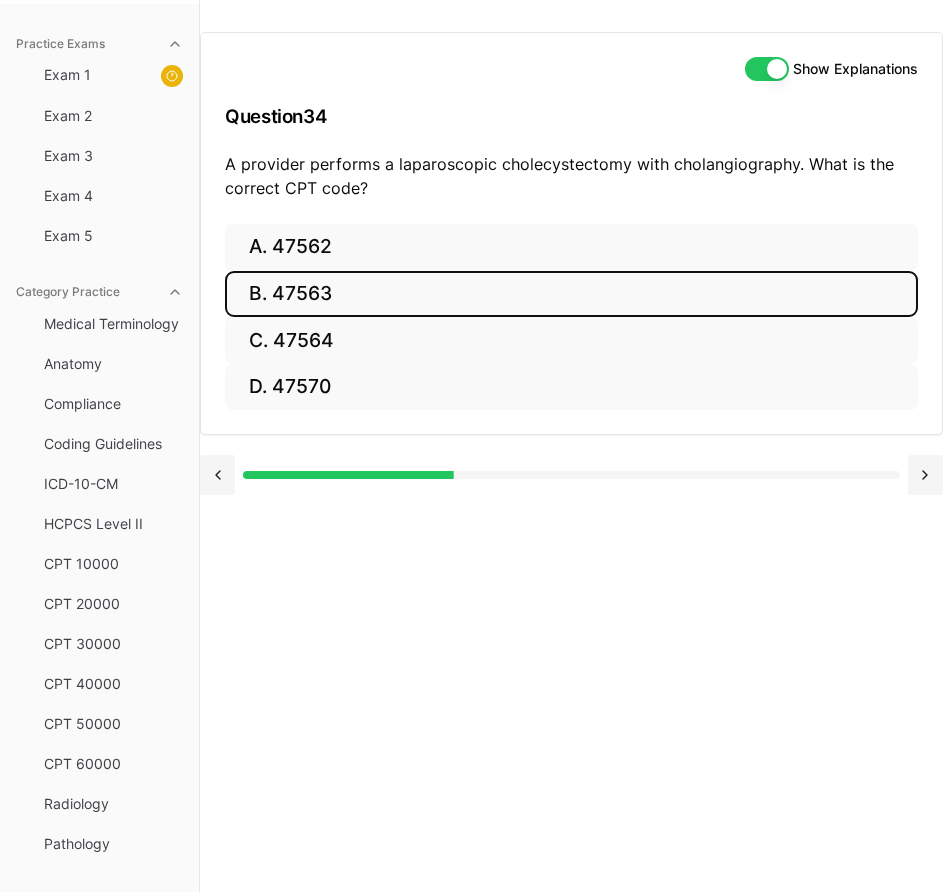 click on "B. 47563" at bounding box center (571, 294) 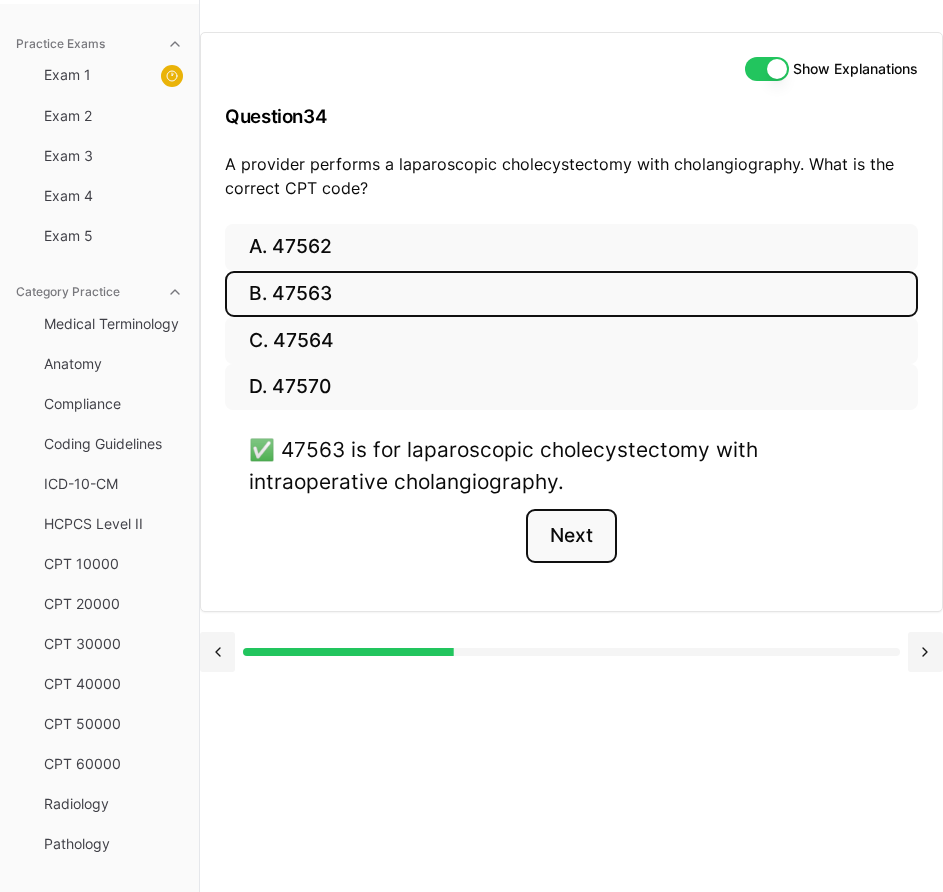 click on "Next" at bounding box center (571, 536) 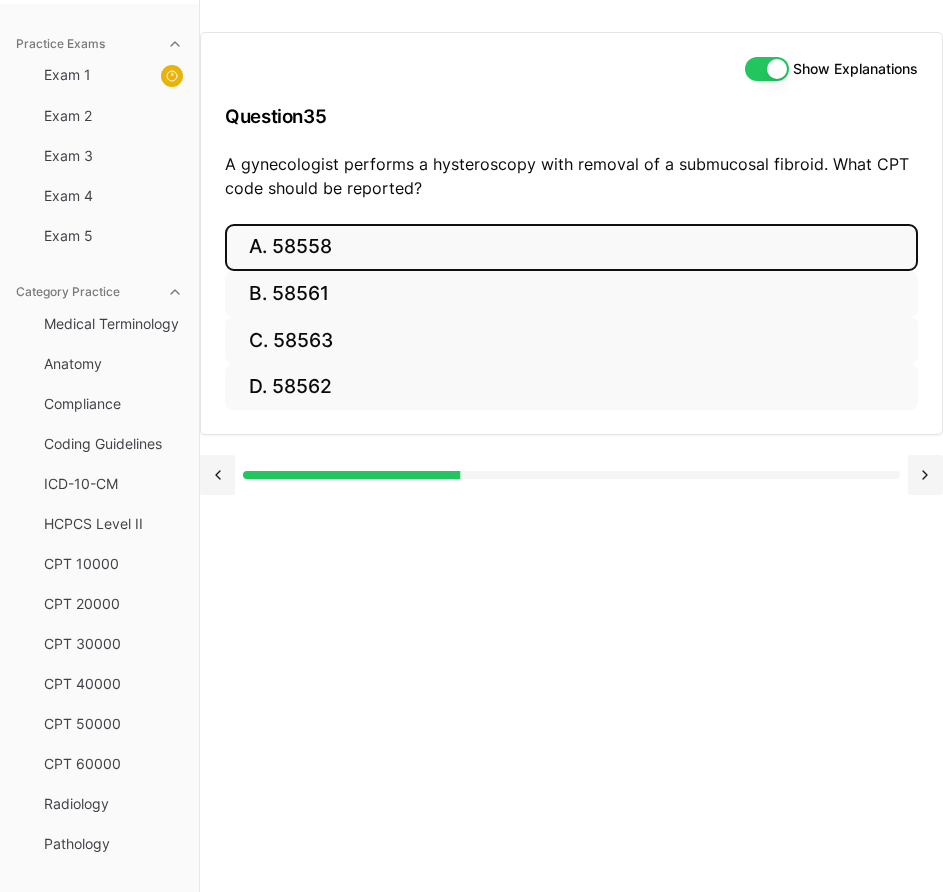 click on "A. 58558" at bounding box center (571, 247) 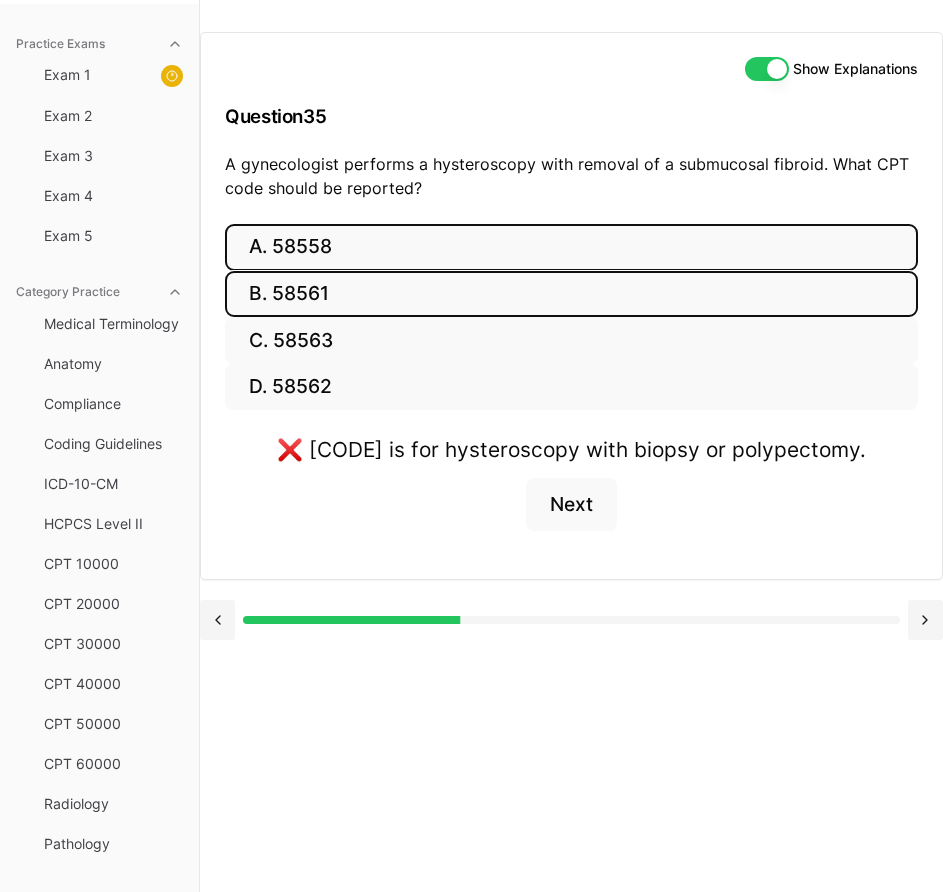 click on "B. 58561" at bounding box center [571, 294] 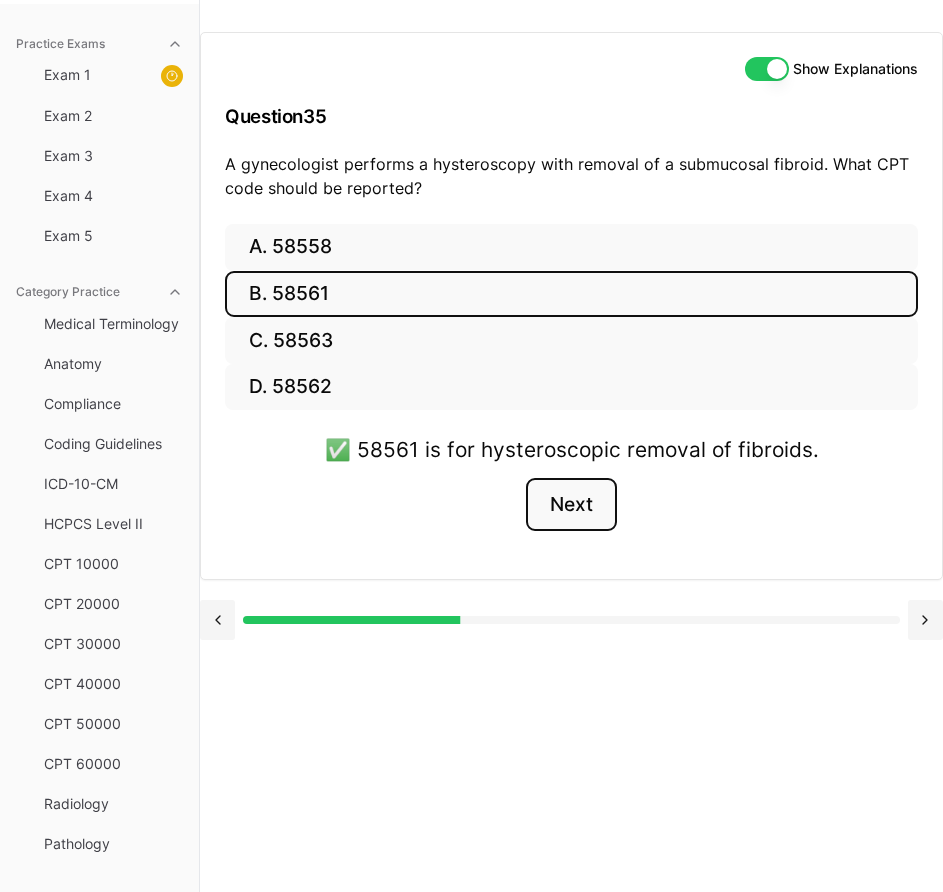 click on "Next" at bounding box center [571, 505] 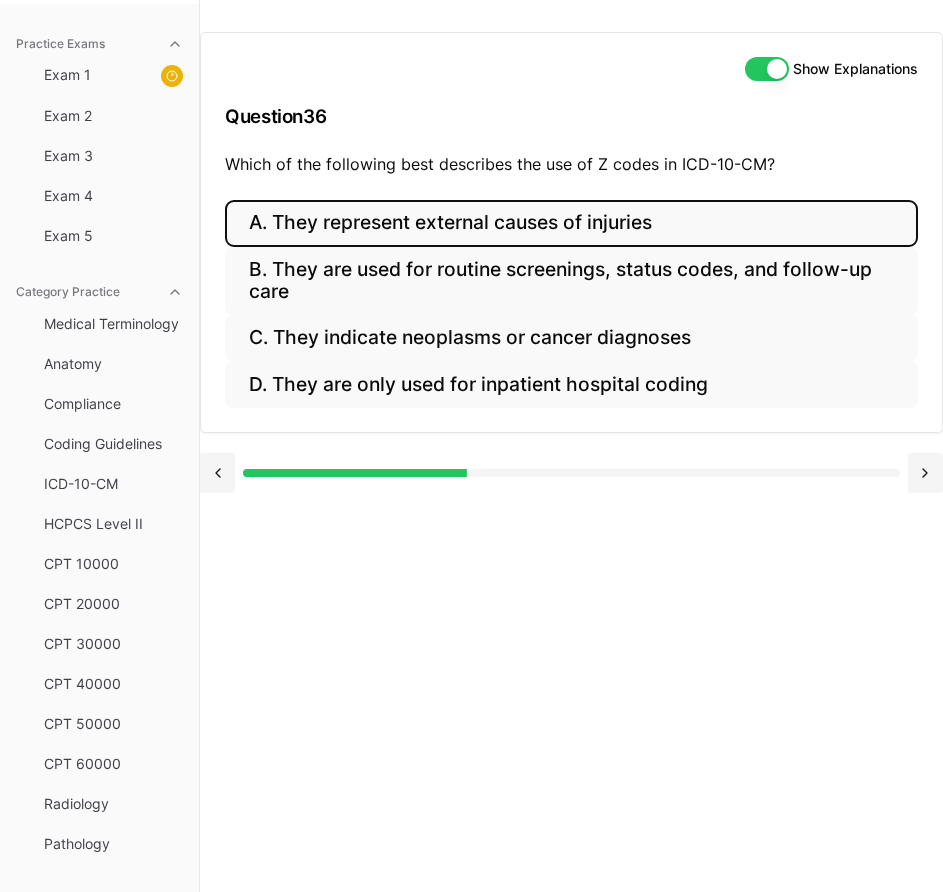 click on "A. They represent external causes of injuries" at bounding box center [571, 223] 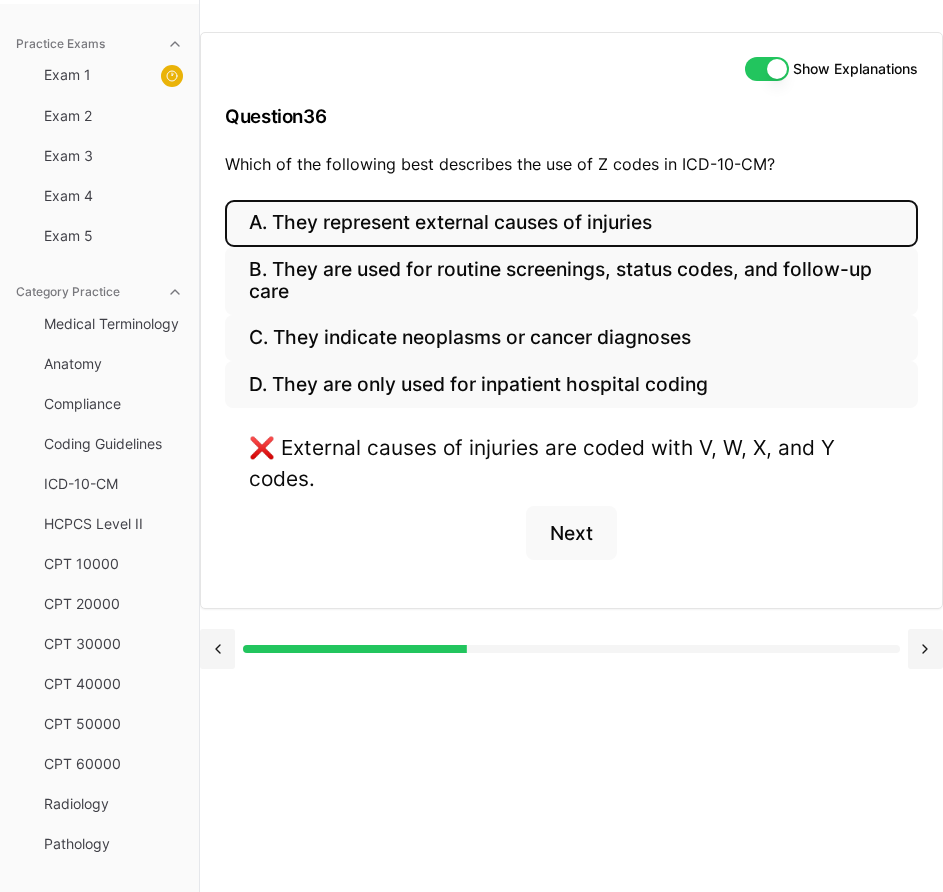 click on "A. They represent external causes of injuries" at bounding box center (571, 223) 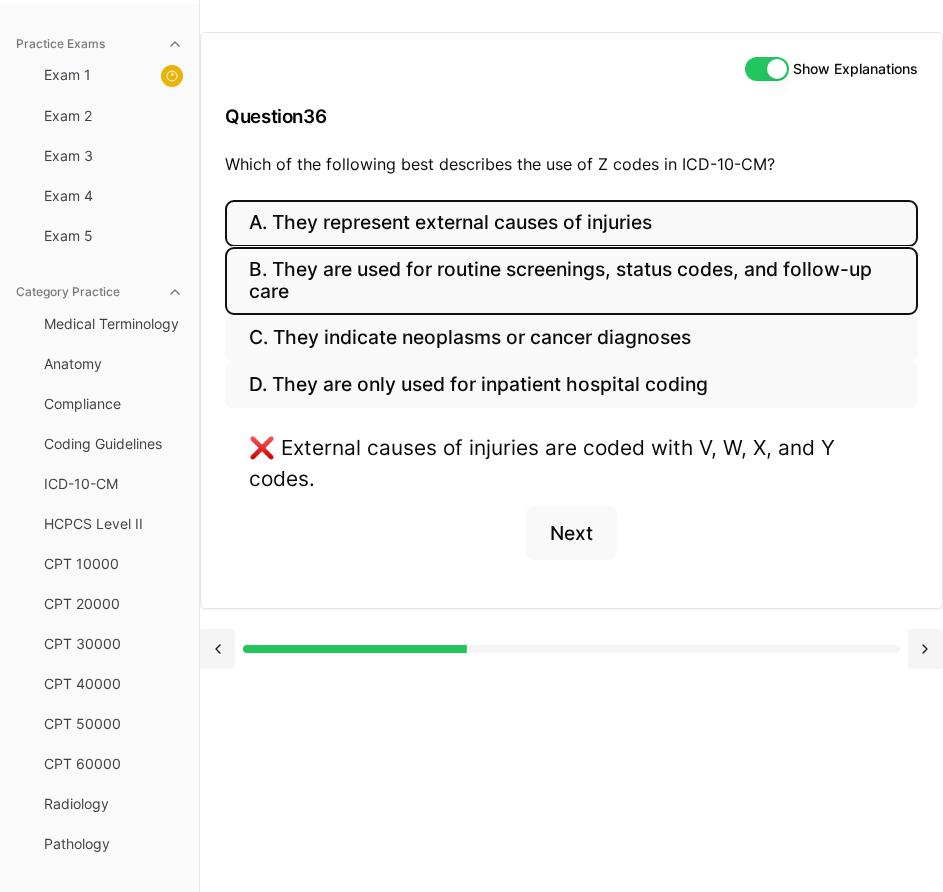 click on "B. They are used for routine screenings, status codes, and follow-up care" at bounding box center (571, 281) 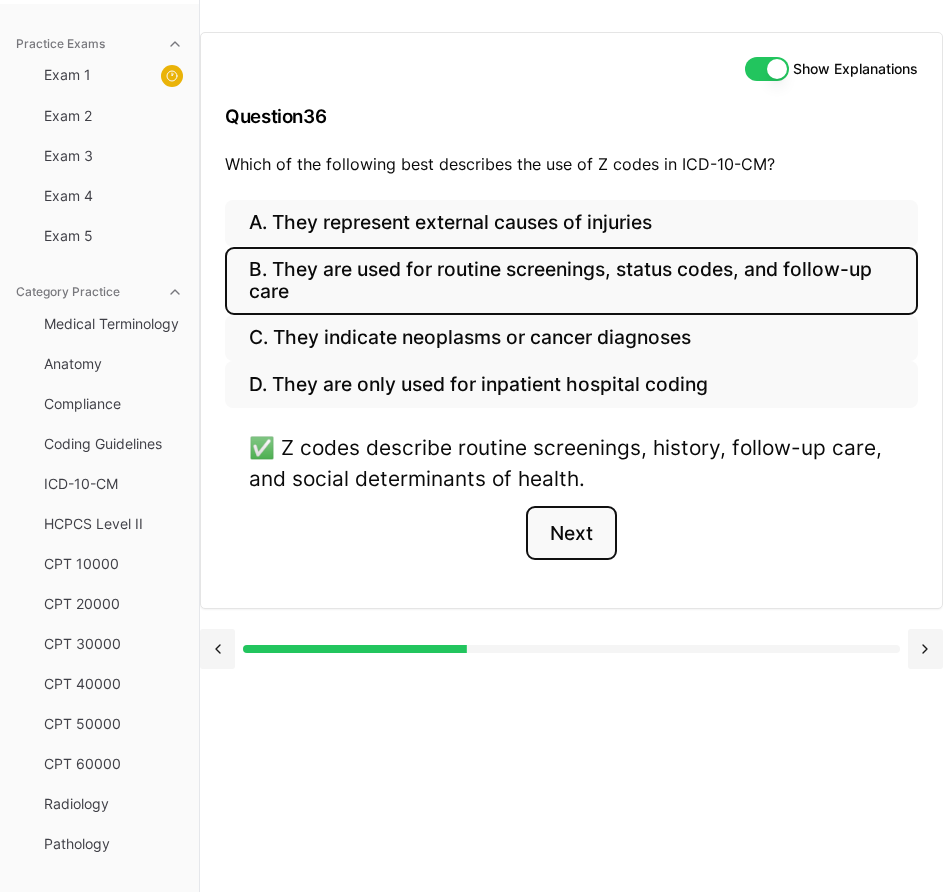 click on "Next" at bounding box center (571, 533) 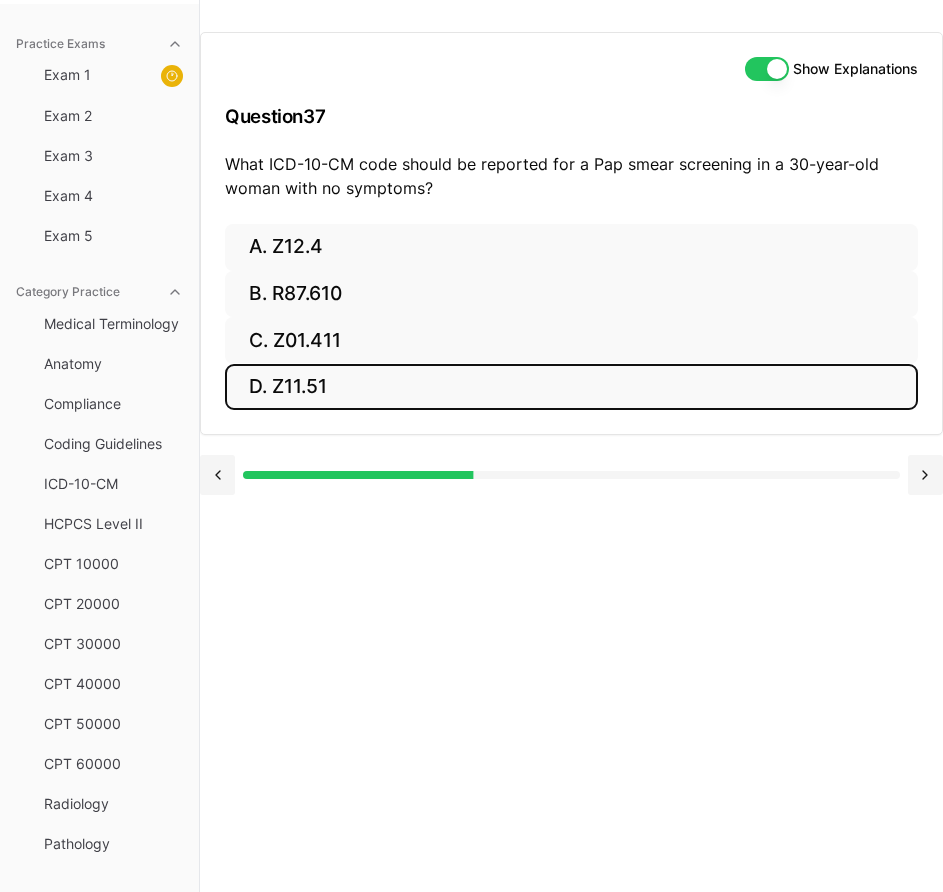 click on "D. Z11.51" at bounding box center (571, 387) 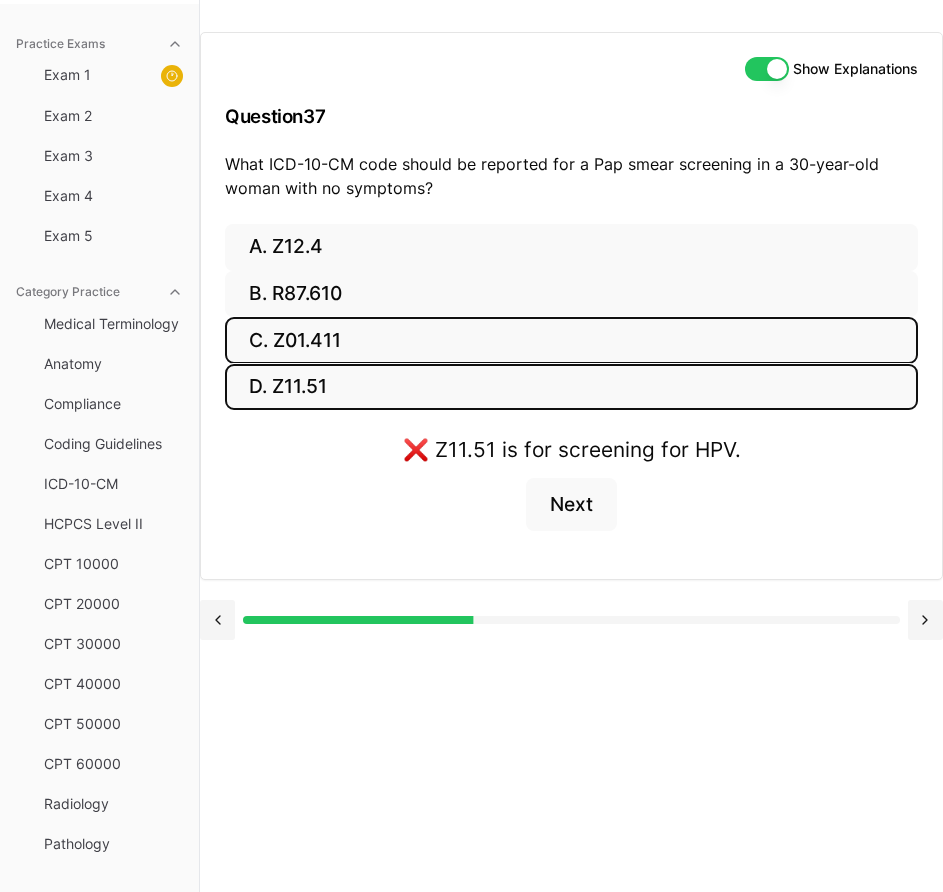 click on "C. Z01.411" at bounding box center (571, 340) 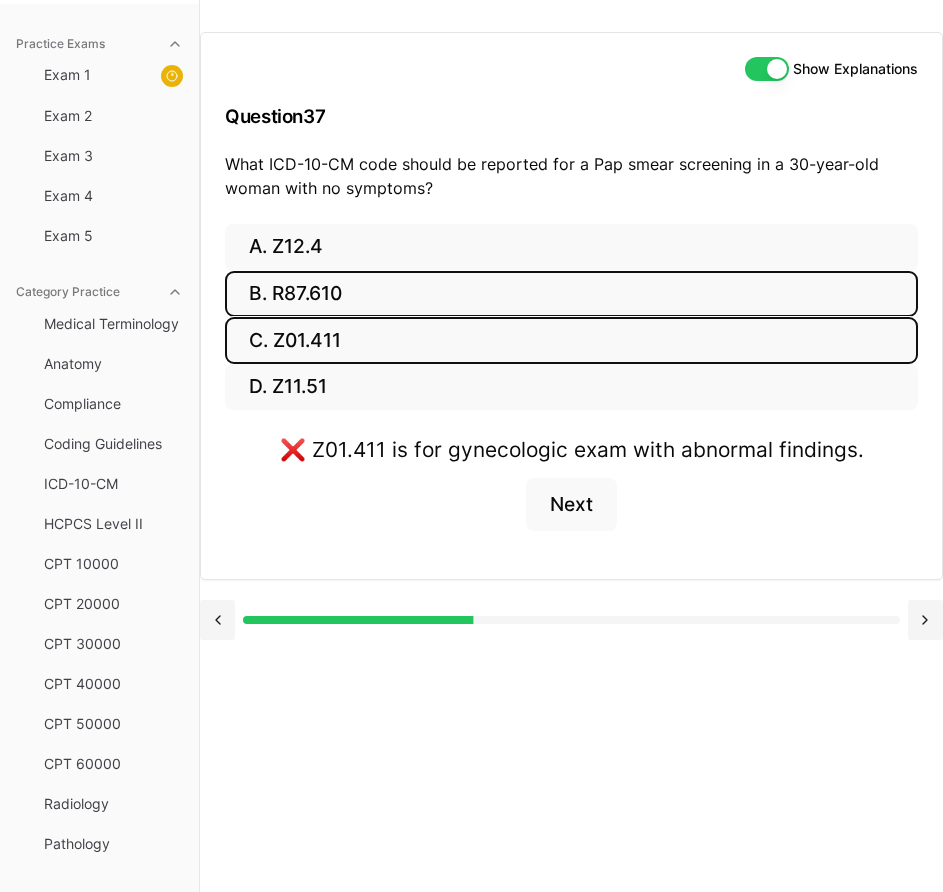 click on "B. R87.610" at bounding box center [571, 294] 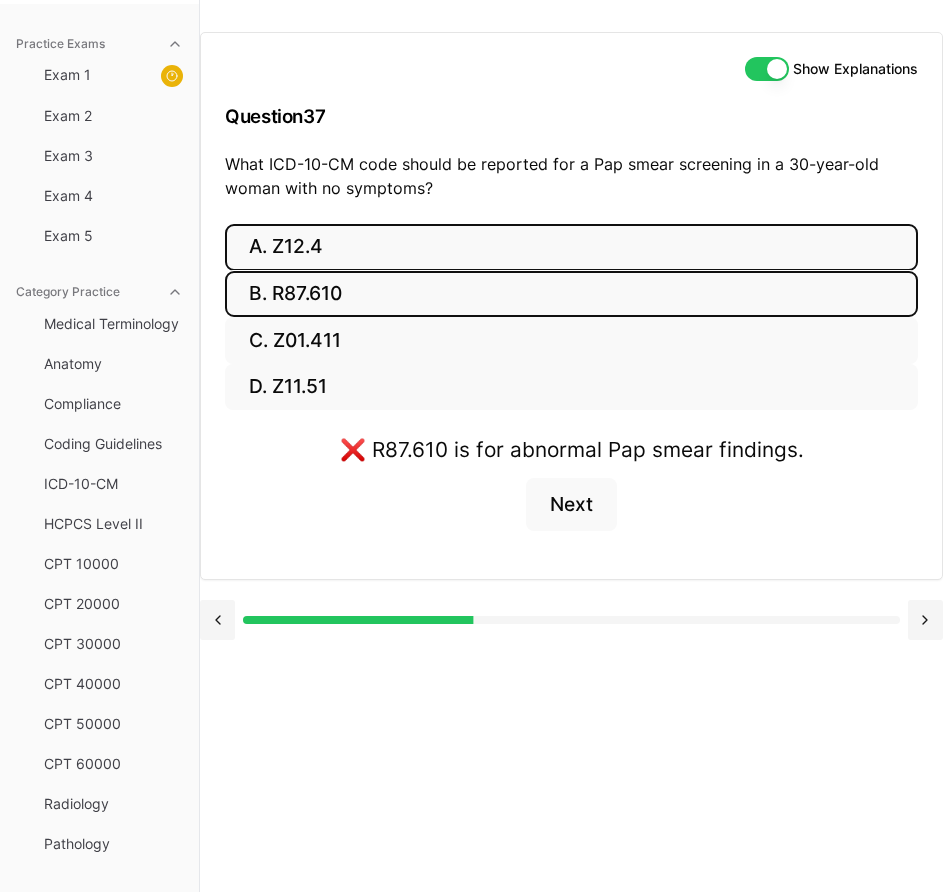 click on "A. Z12.4" at bounding box center [571, 247] 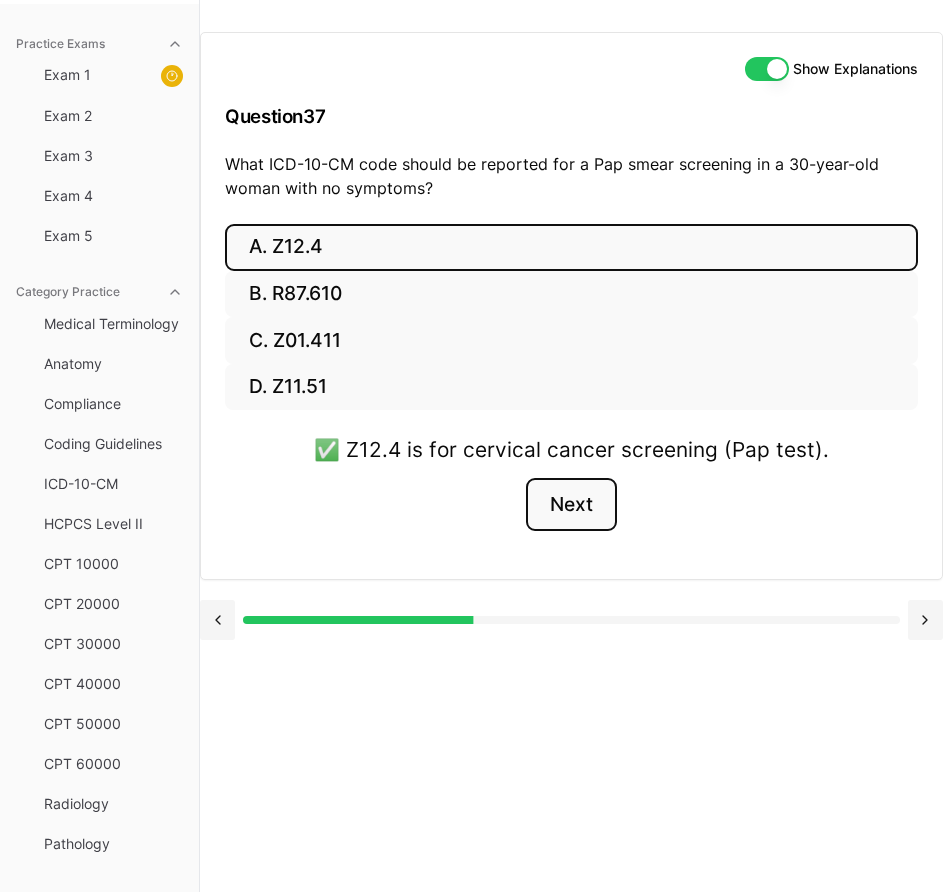 click on "Next" at bounding box center (571, 505) 